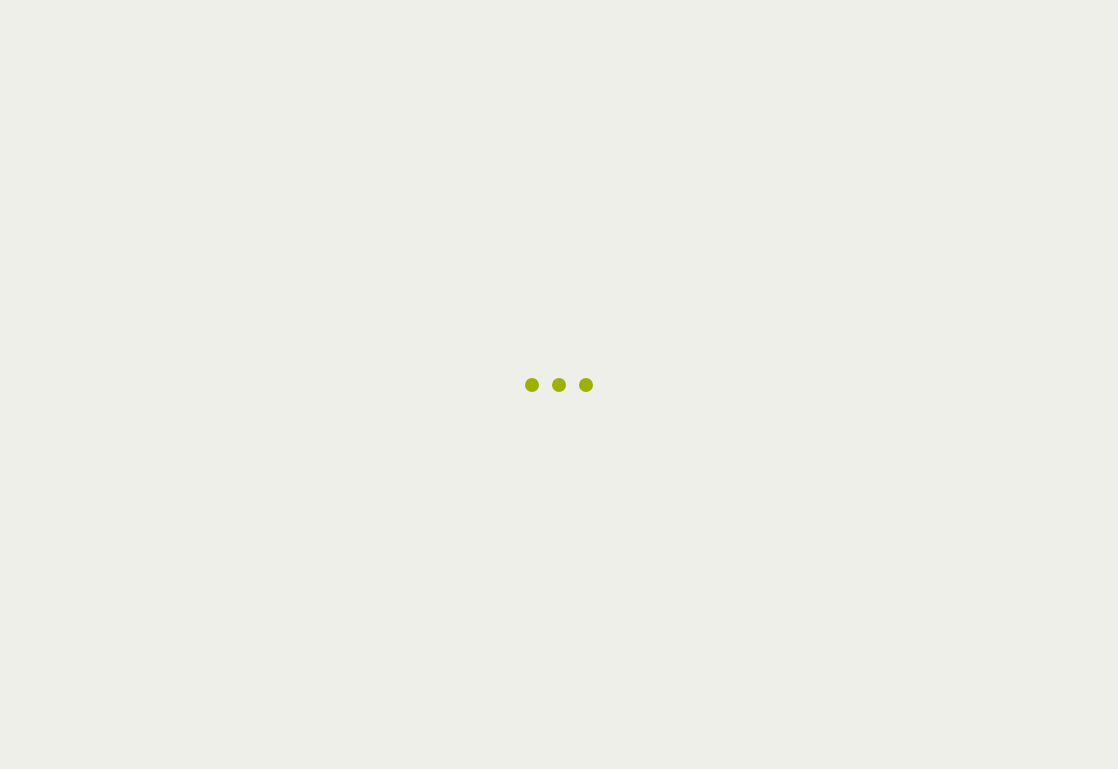 scroll, scrollTop: 0, scrollLeft: 0, axis: both 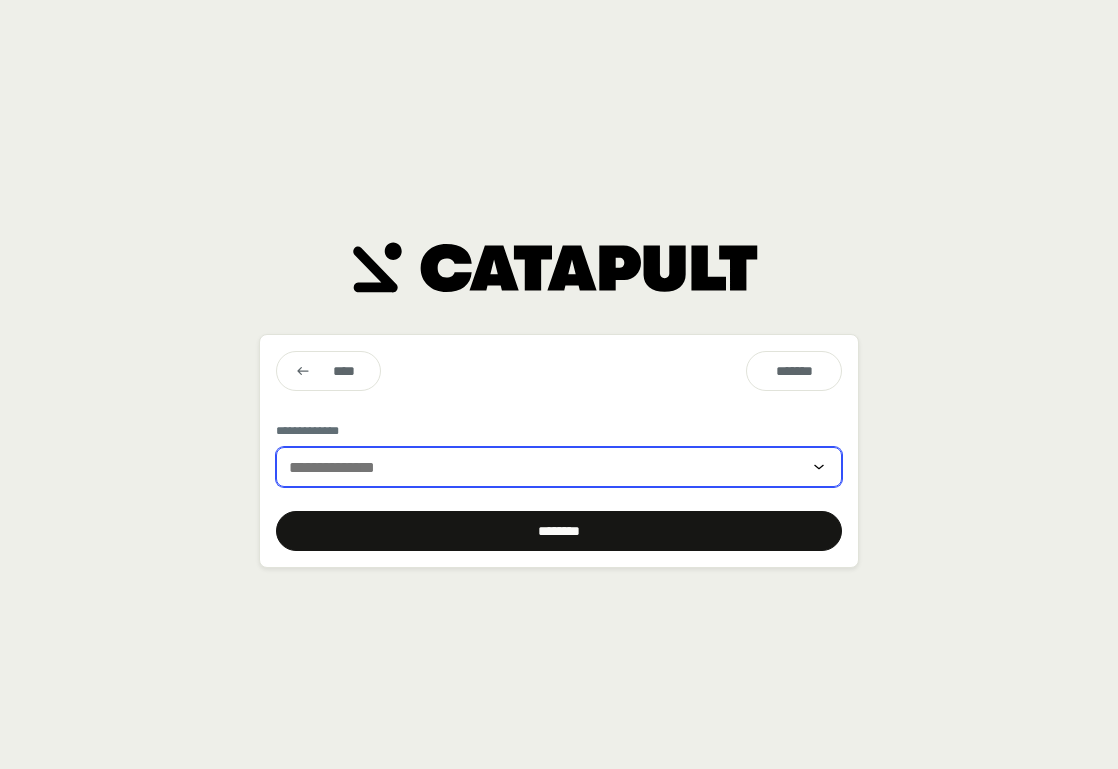 click at bounding box center [545, 467] 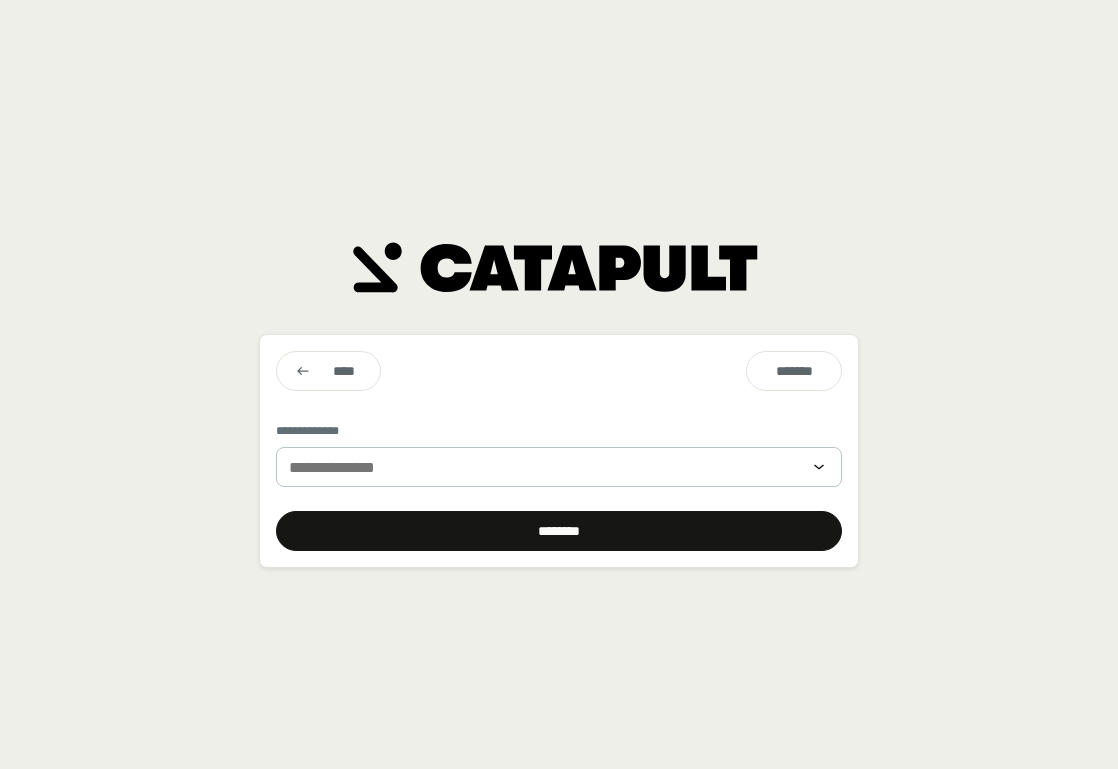 click on "**********" at bounding box center [559, 384] 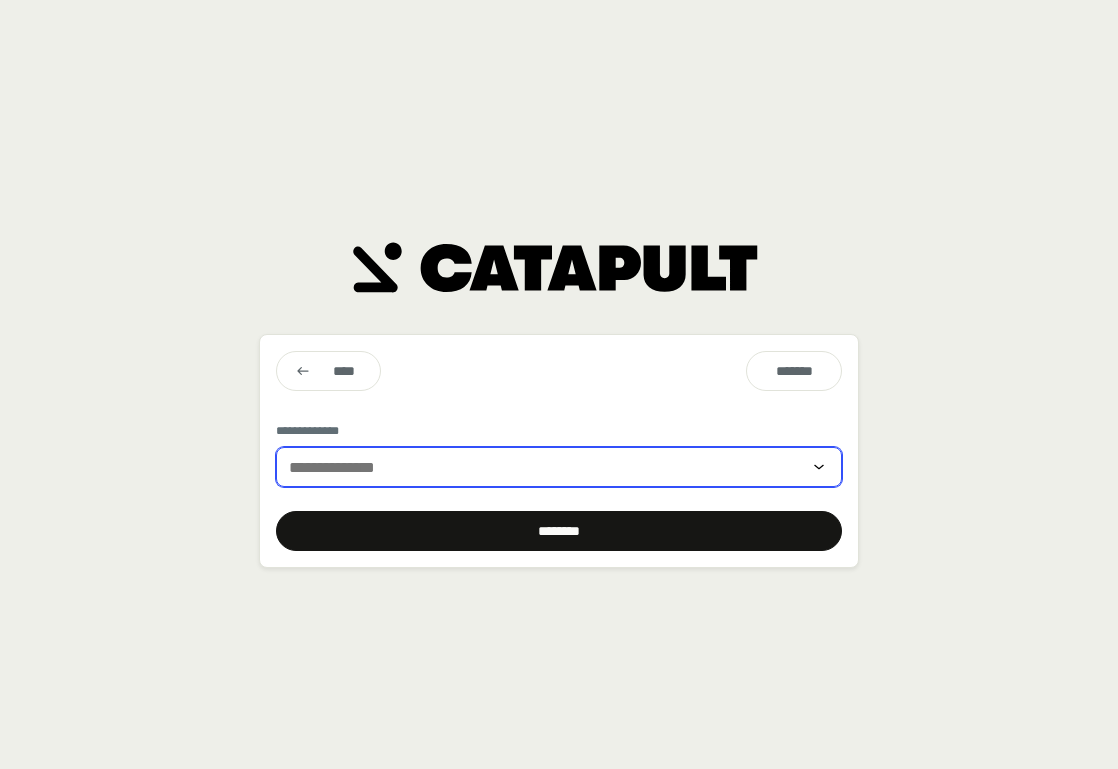 click at bounding box center [545, 467] 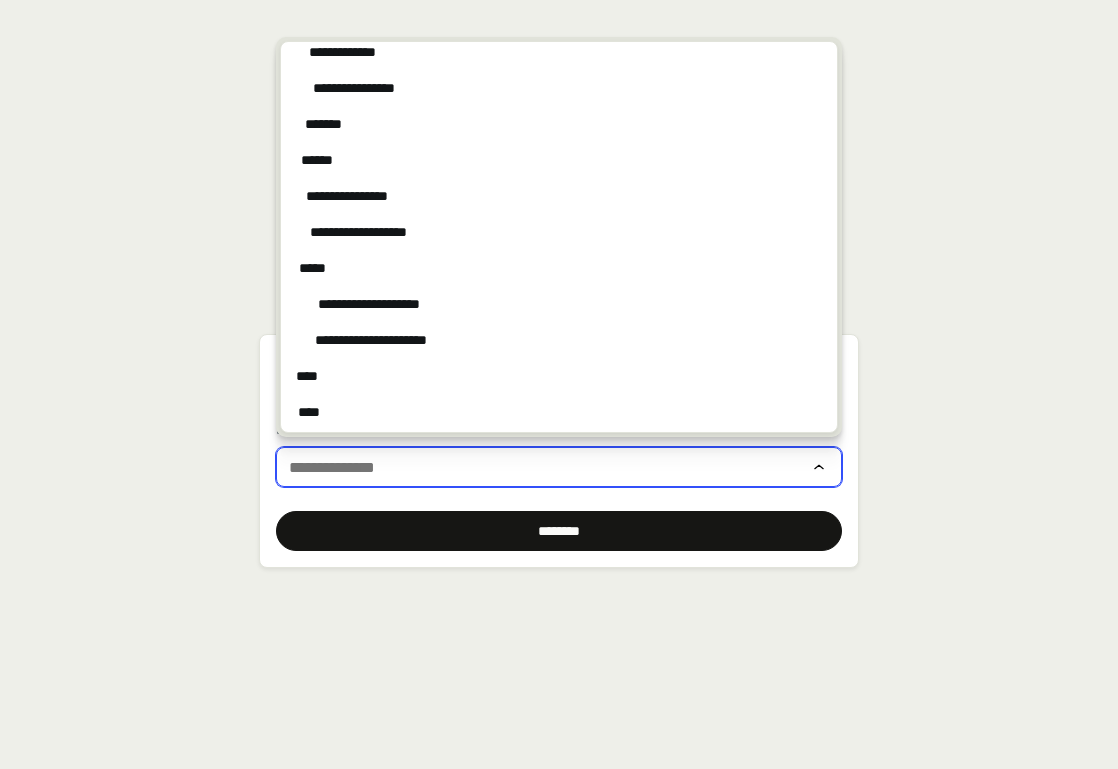 scroll, scrollTop: 4546, scrollLeft: 0, axis: vertical 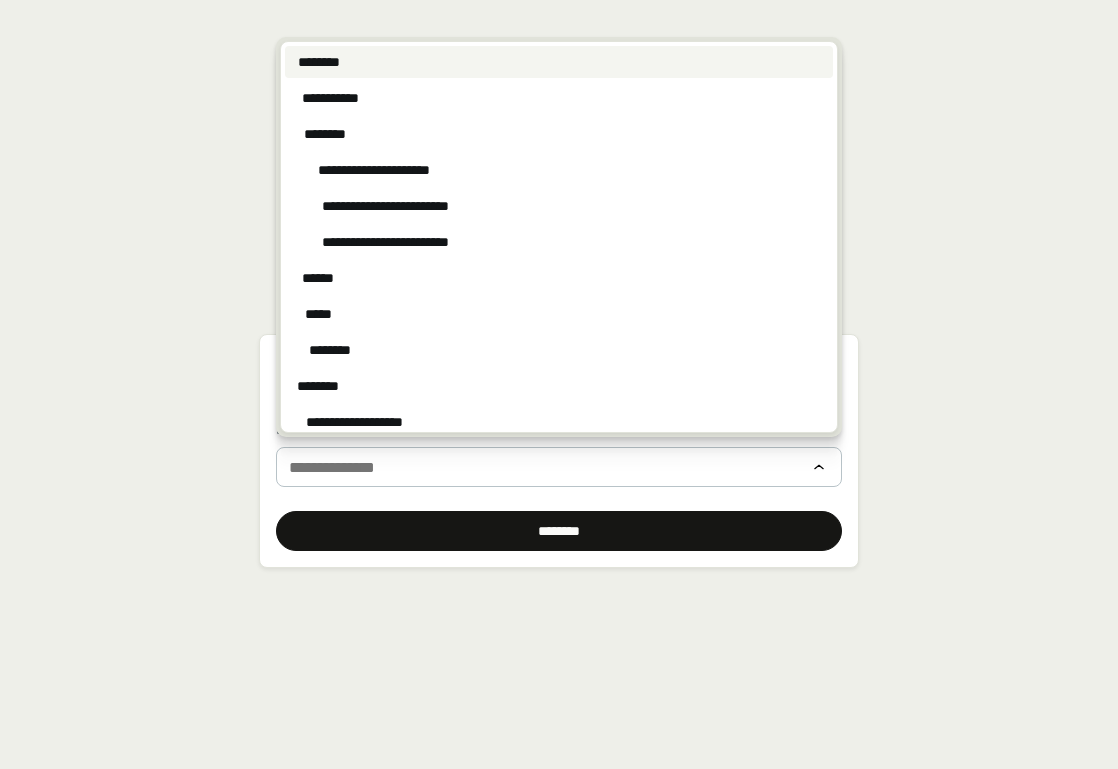 click on "********" at bounding box center [559, 62] 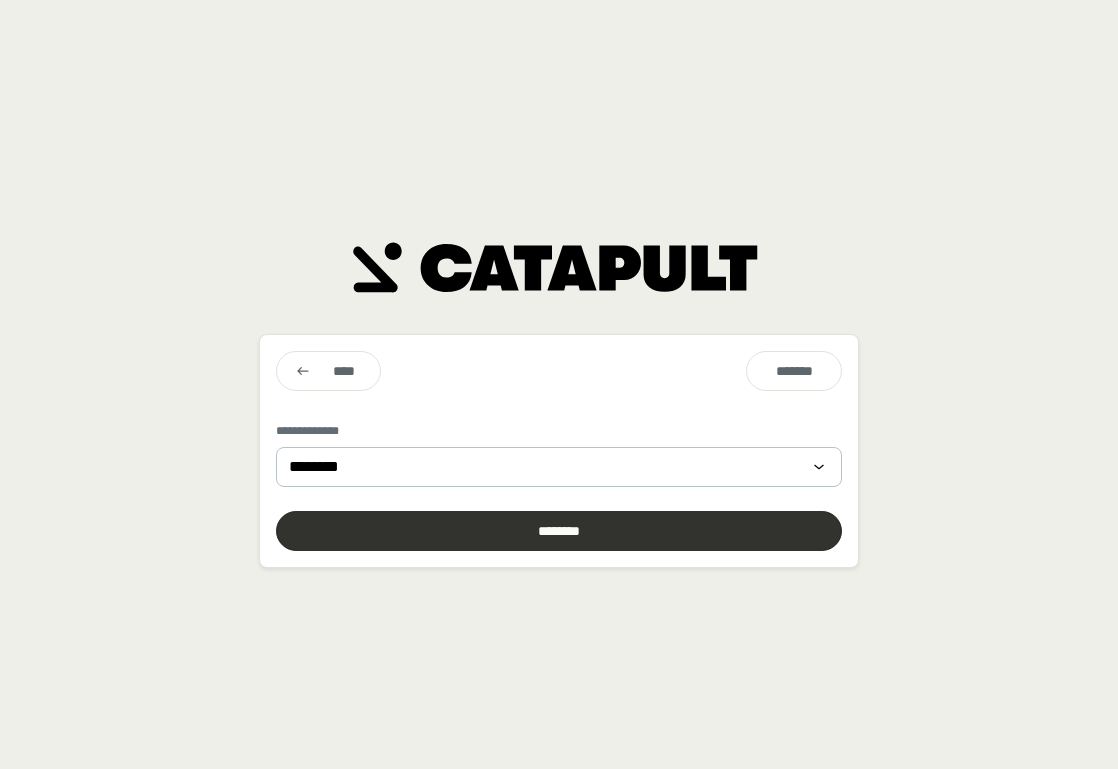 click at bounding box center [559, 531] 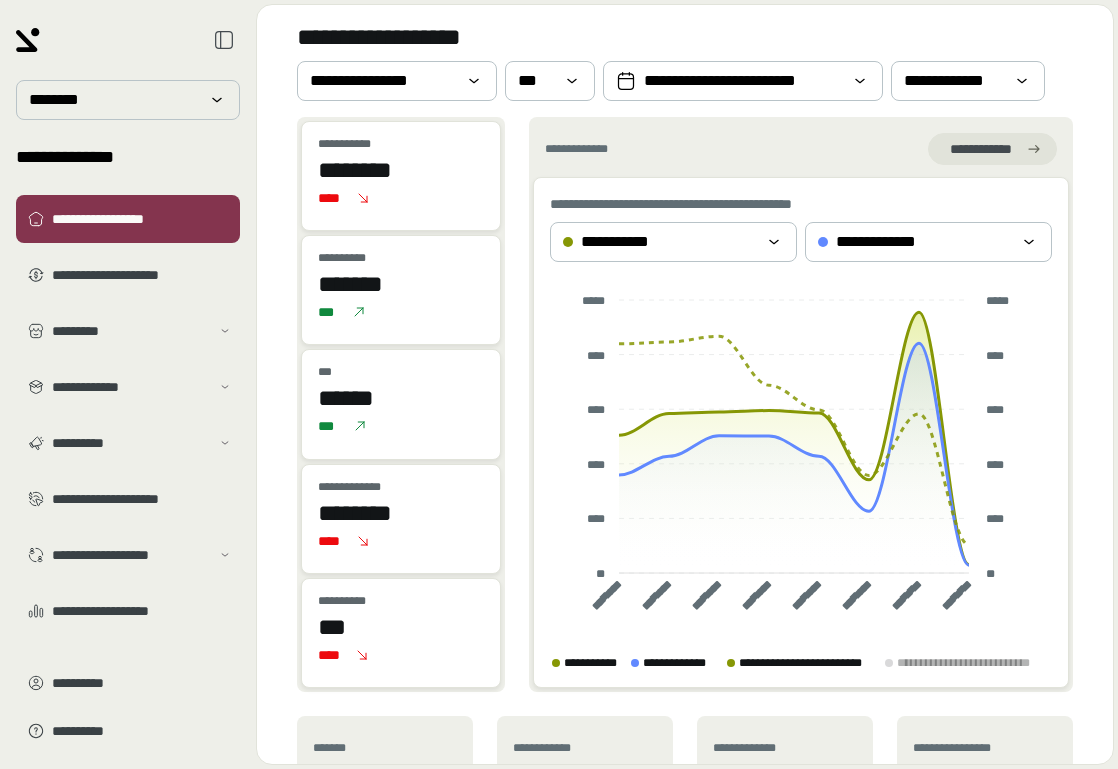scroll, scrollTop: 0, scrollLeft: 0, axis: both 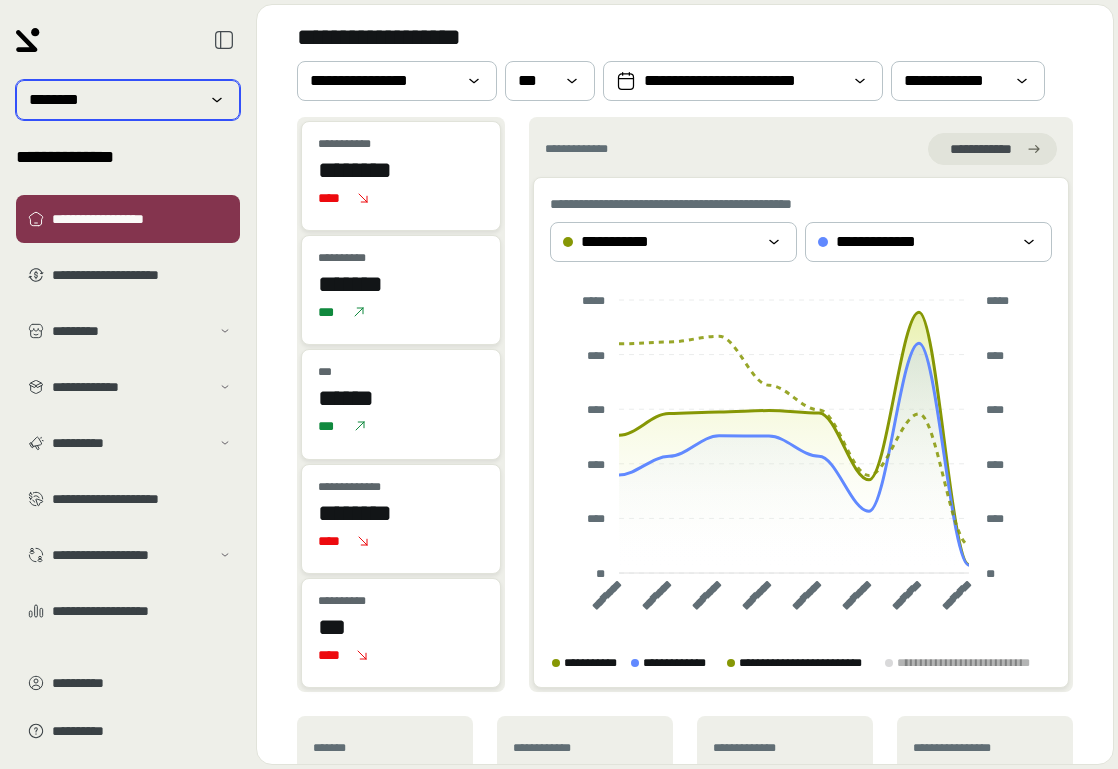 click 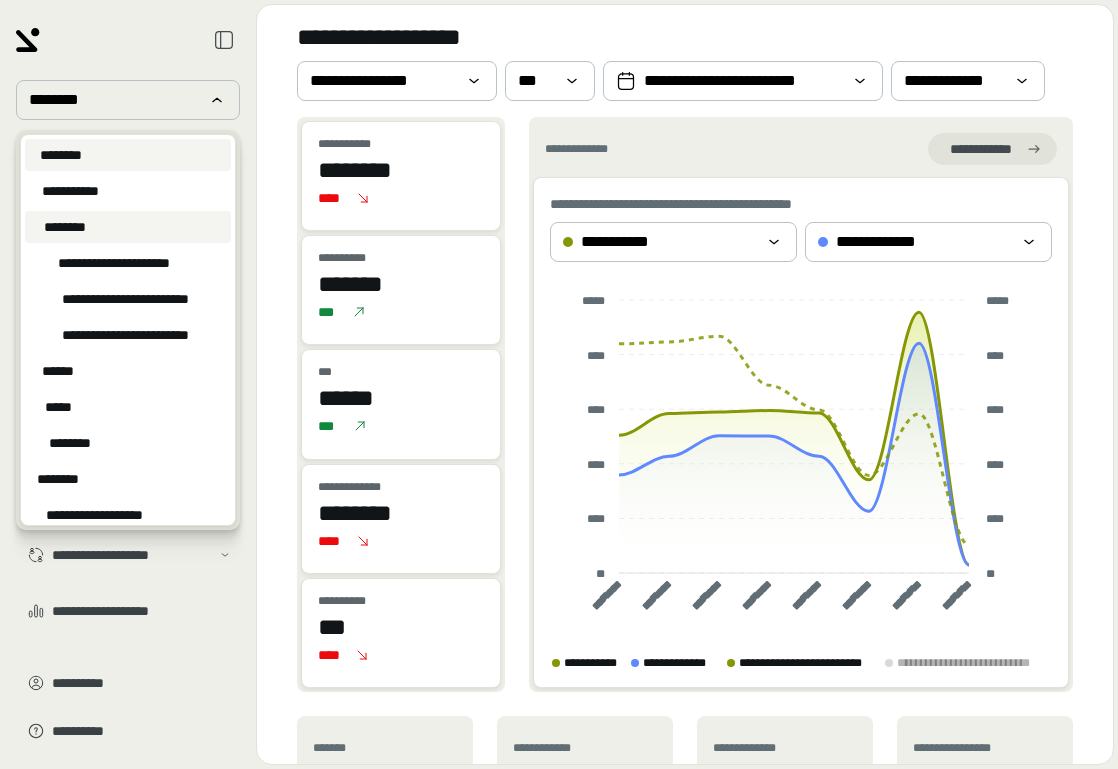 click on "********" at bounding box center [128, 227] 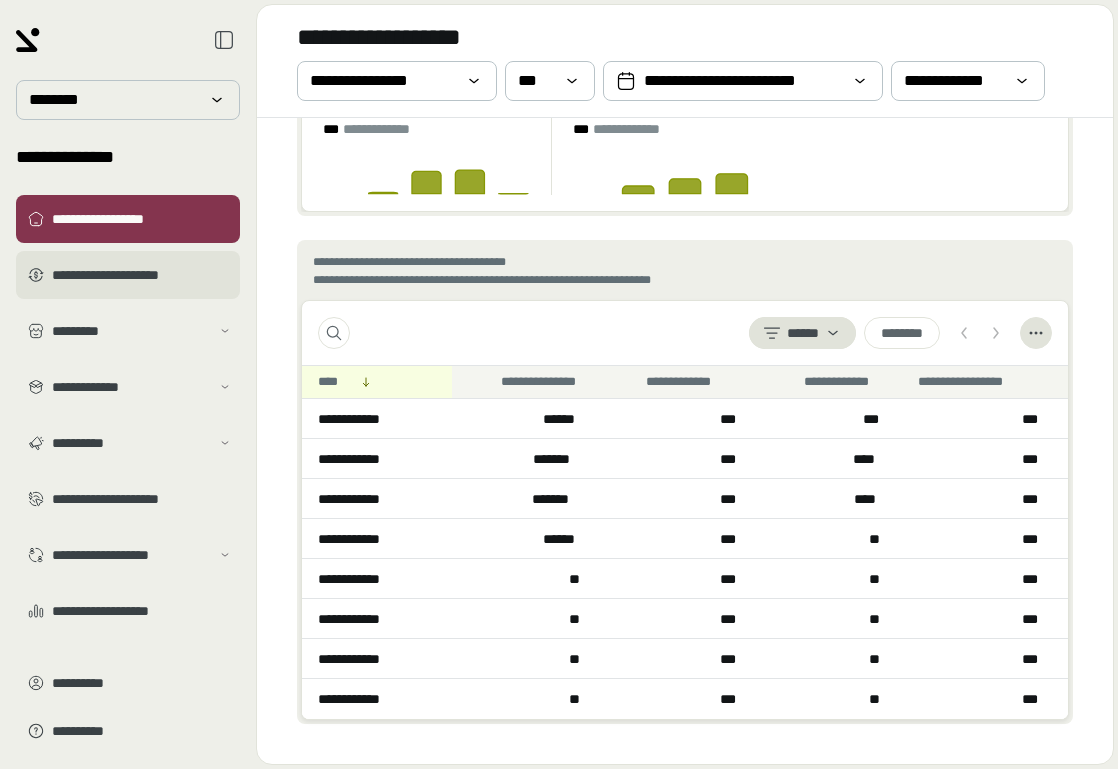scroll, scrollTop: 1281, scrollLeft: 0, axis: vertical 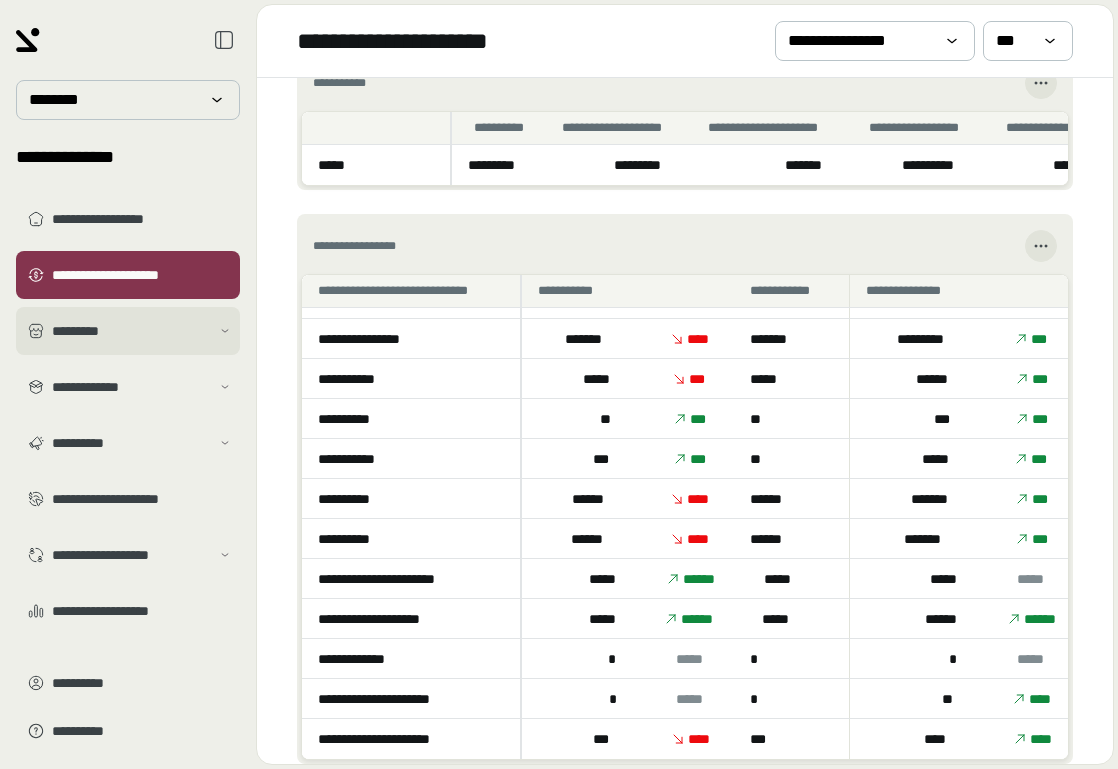 click on "*********" at bounding box center [128, 331] 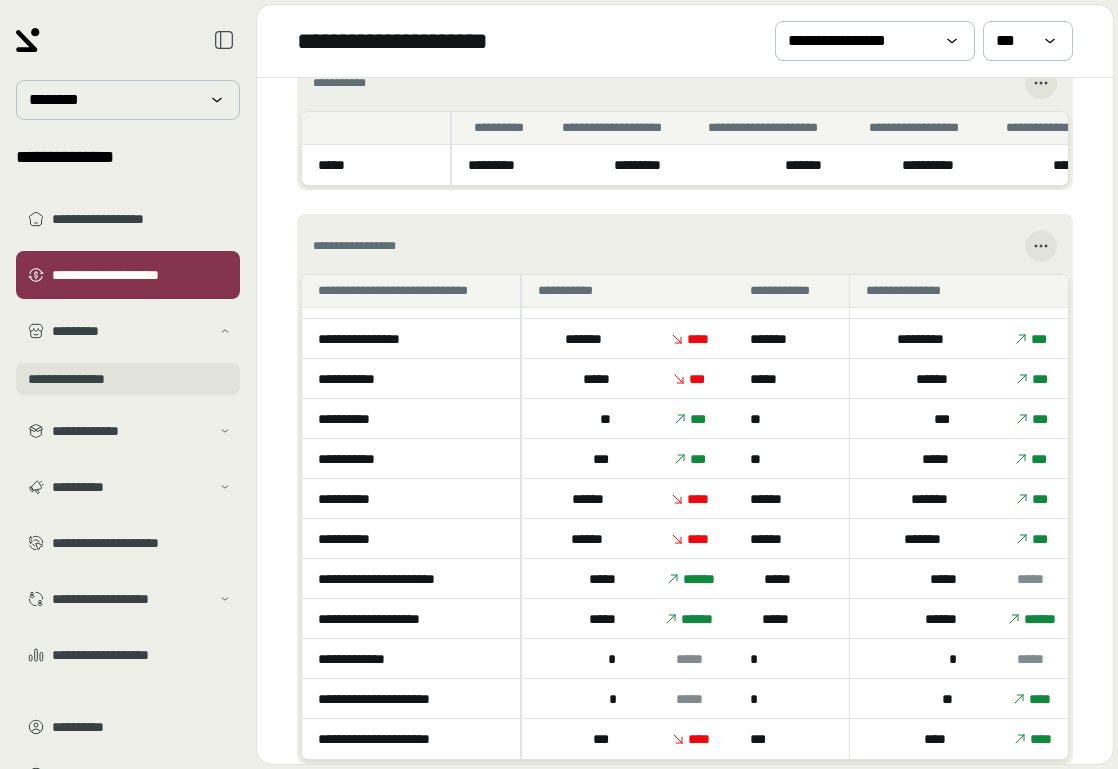 click on "**********" at bounding box center [128, 379] 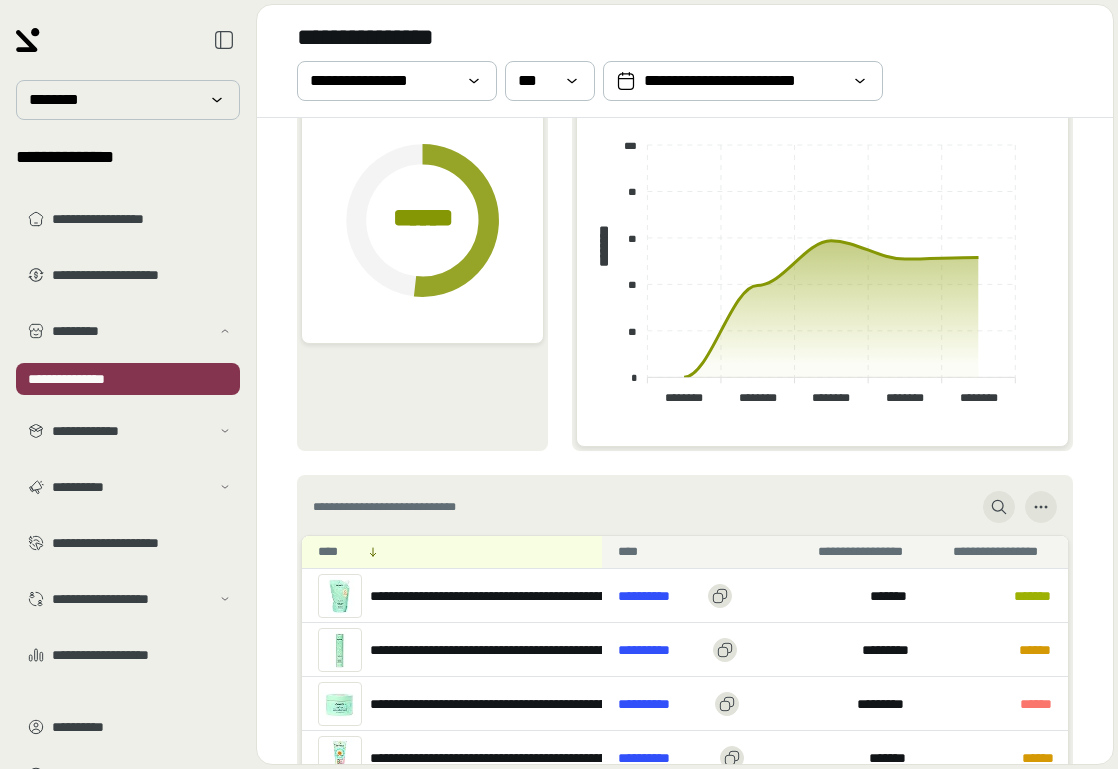 scroll, scrollTop: 0, scrollLeft: 0, axis: both 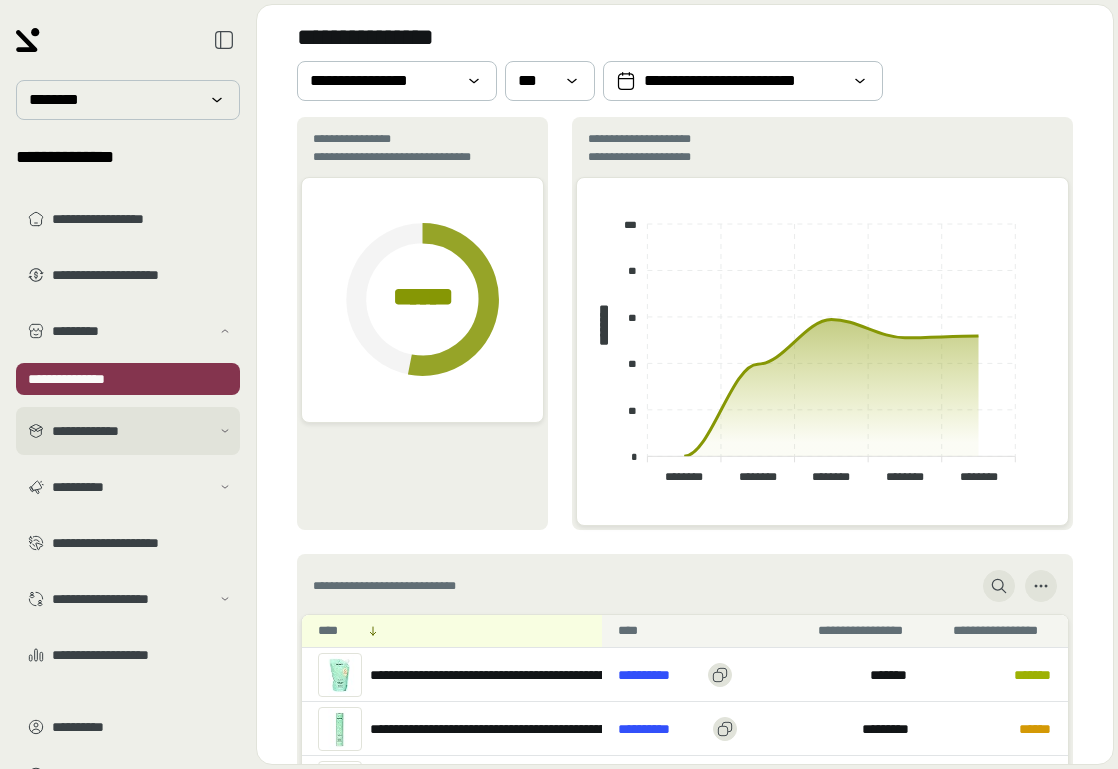 click on "**********" at bounding box center (131, 431) 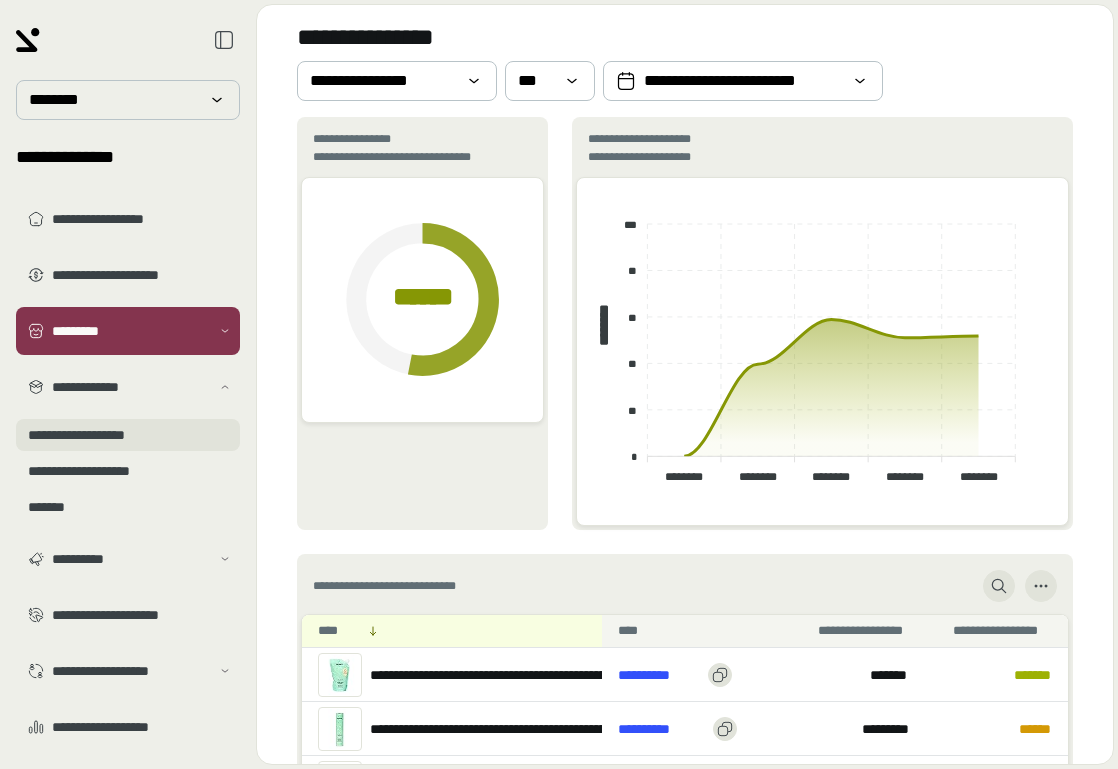 click on "**********" at bounding box center [128, 435] 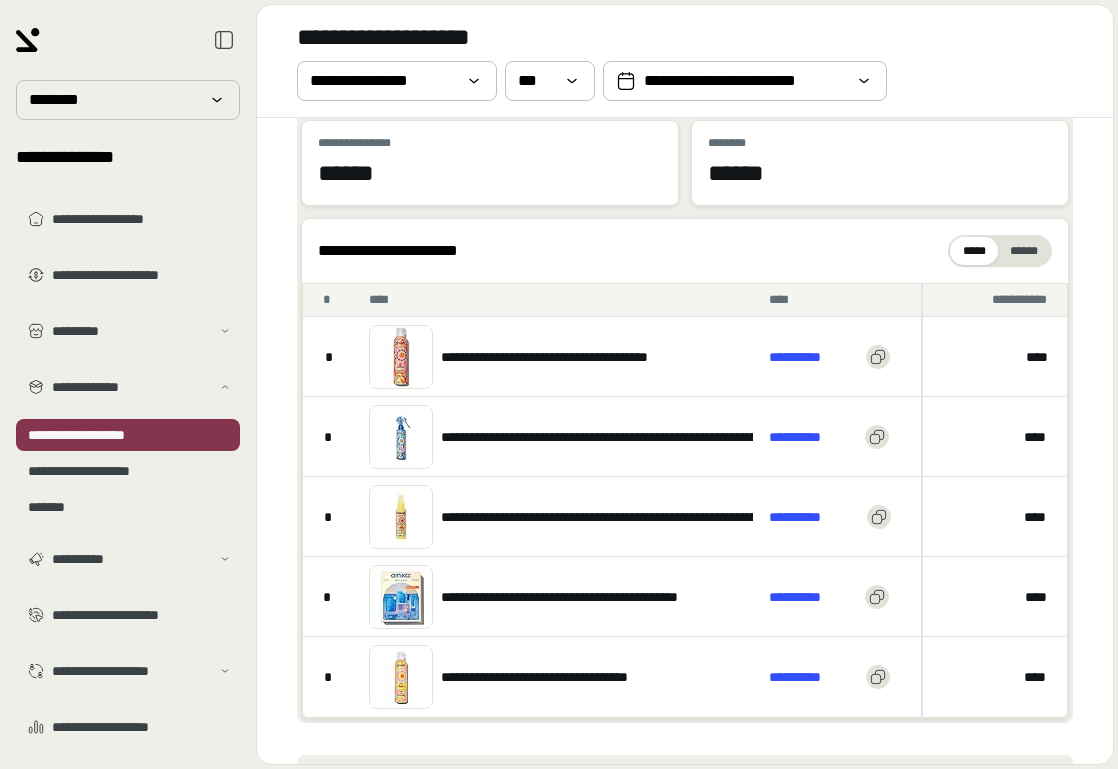 scroll, scrollTop: 88, scrollLeft: 0, axis: vertical 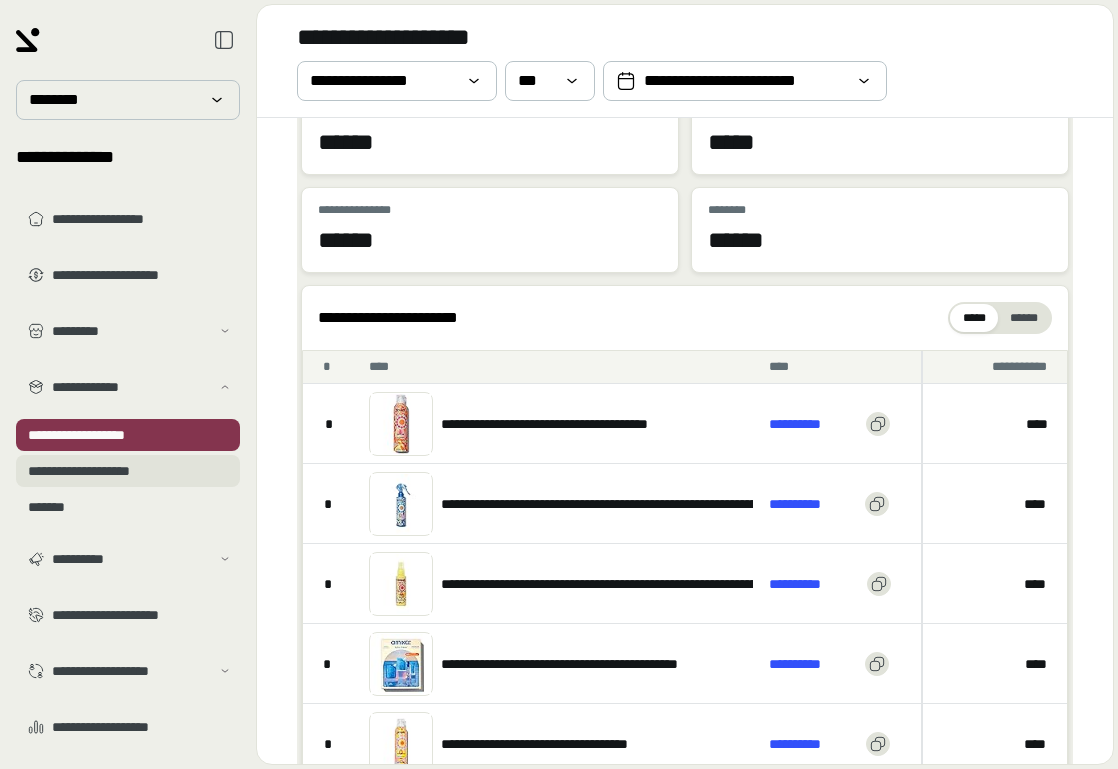 click on "**********" at bounding box center (128, 471) 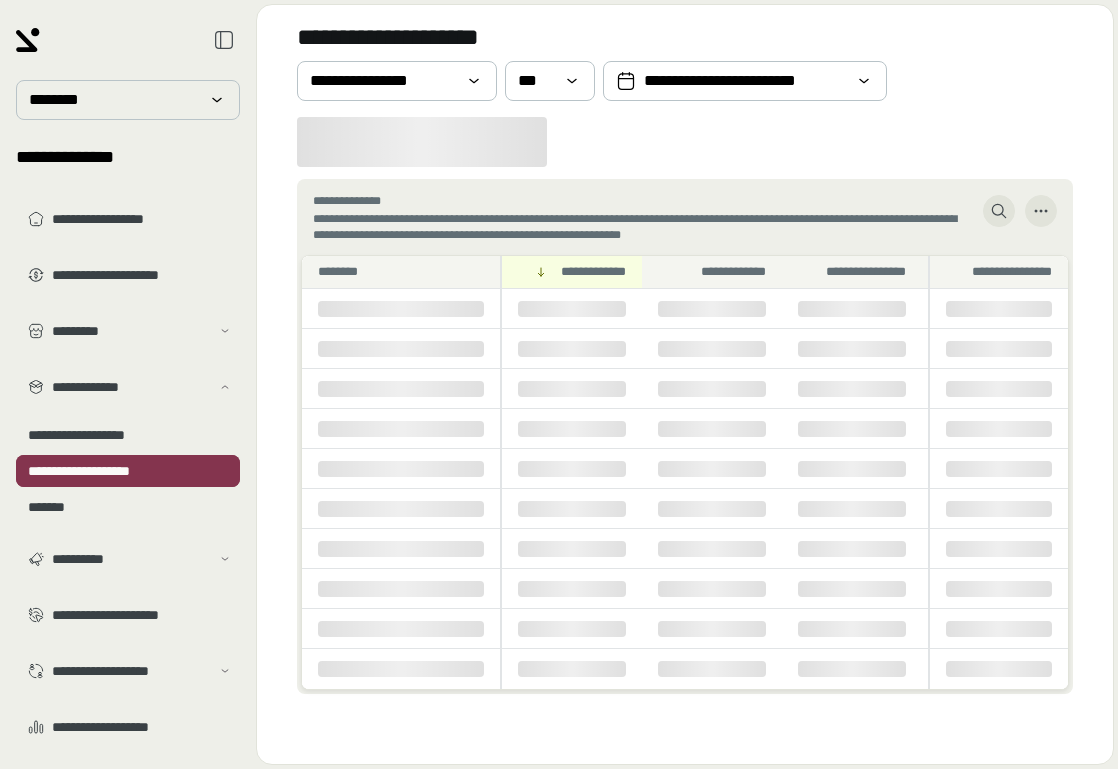 scroll, scrollTop: 0, scrollLeft: 0, axis: both 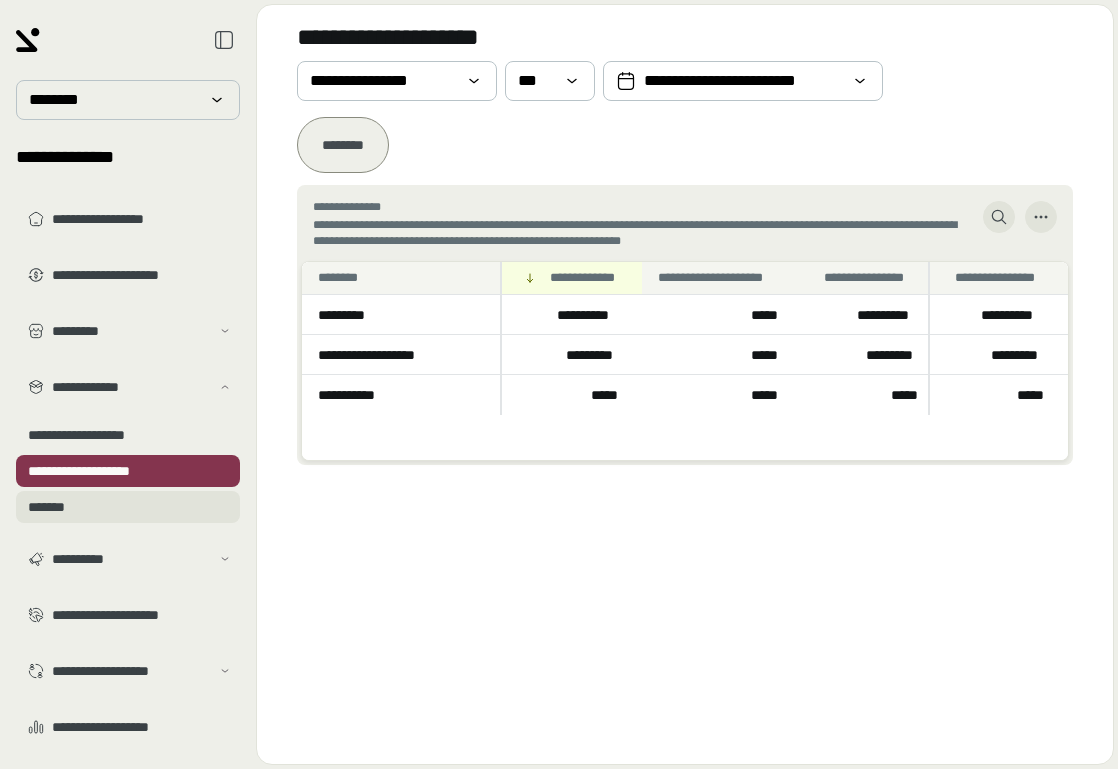 click on "*******" at bounding box center [128, 507] 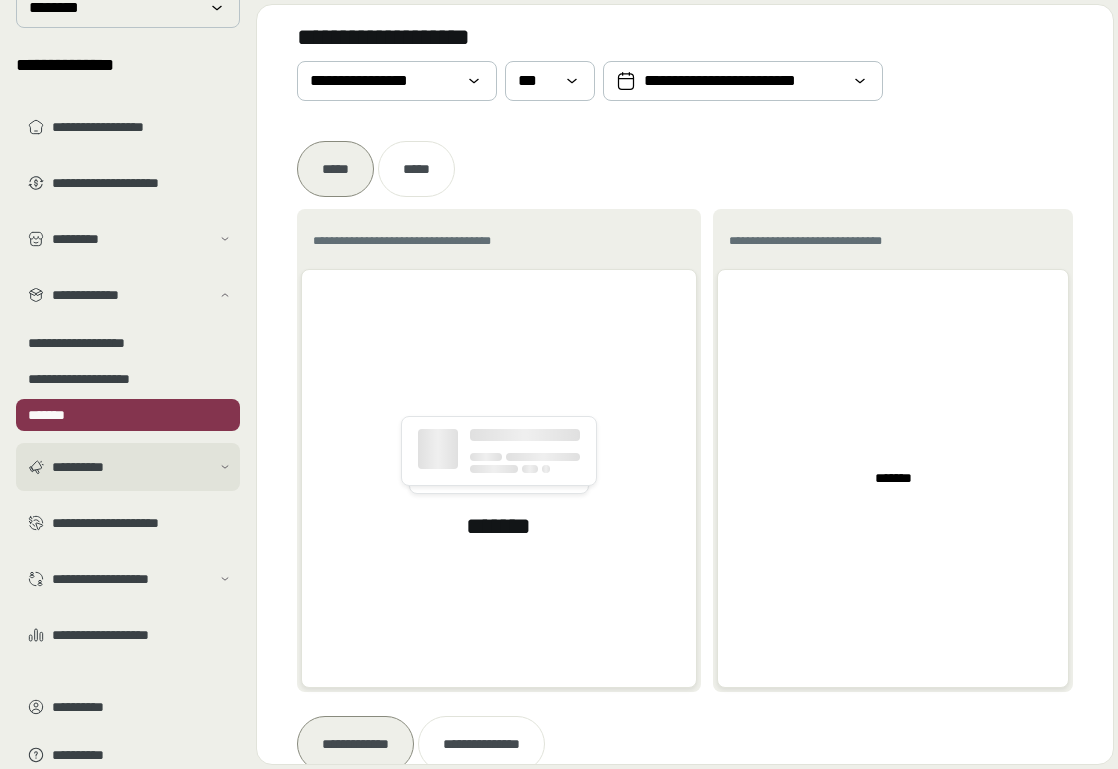 click on "**********" at bounding box center (128, 467) 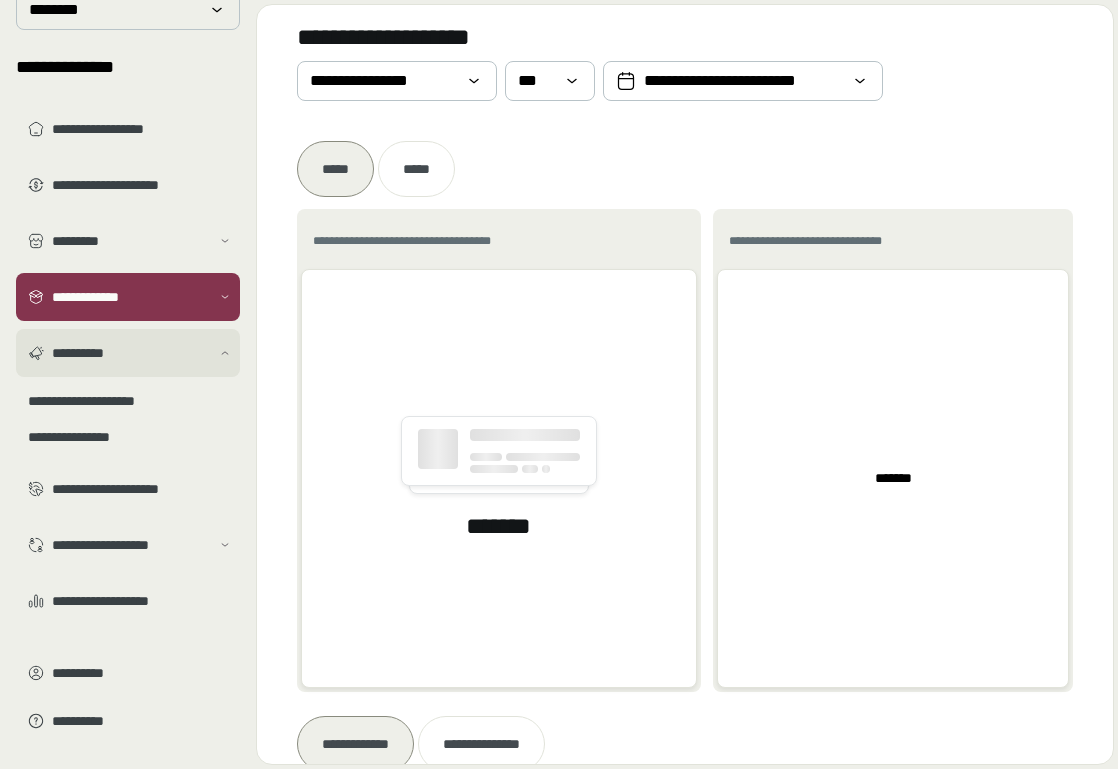 scroll, scrollTop: 90, scrollLeft: 0, axis: vertical 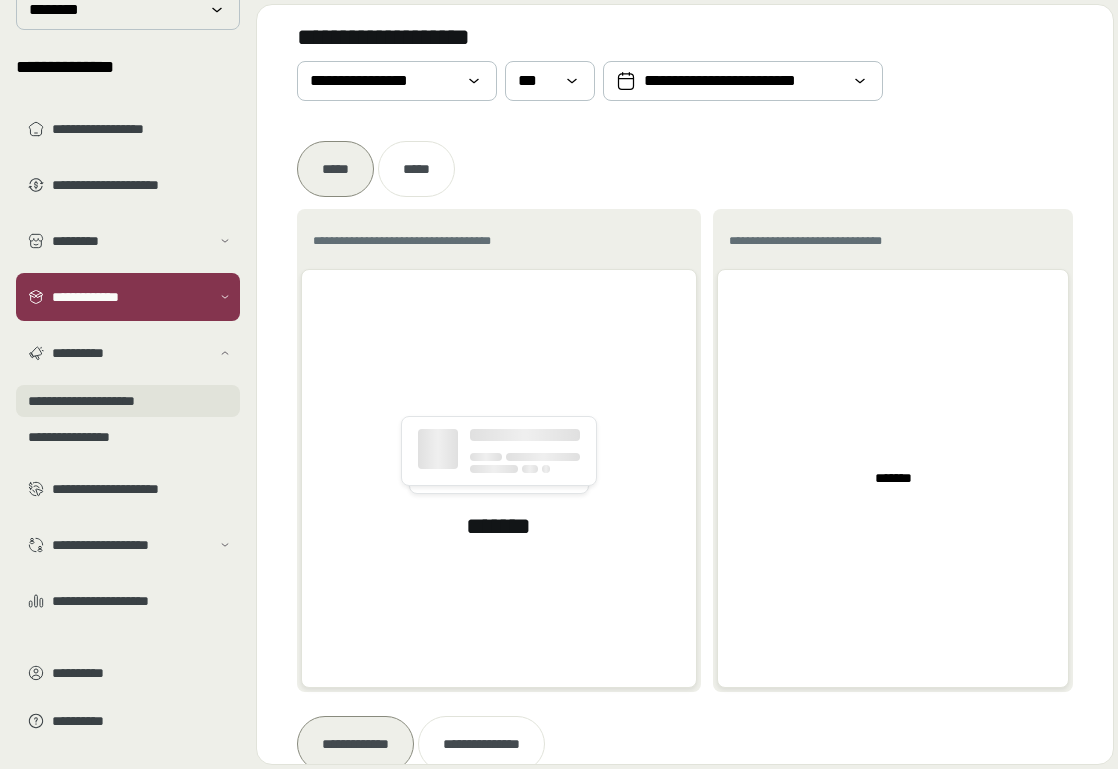 click on "**********" at bounding box center [128, 401] 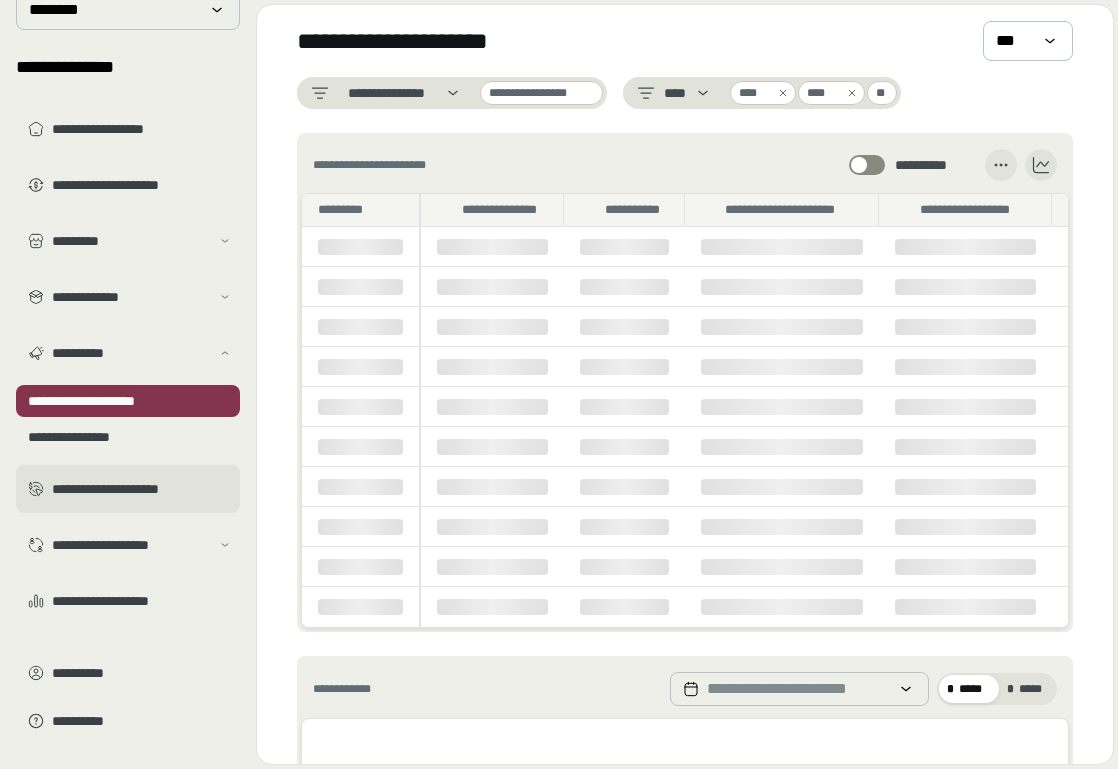 scroll, scrollTop: 0, scrollLeft: 0, axis: both 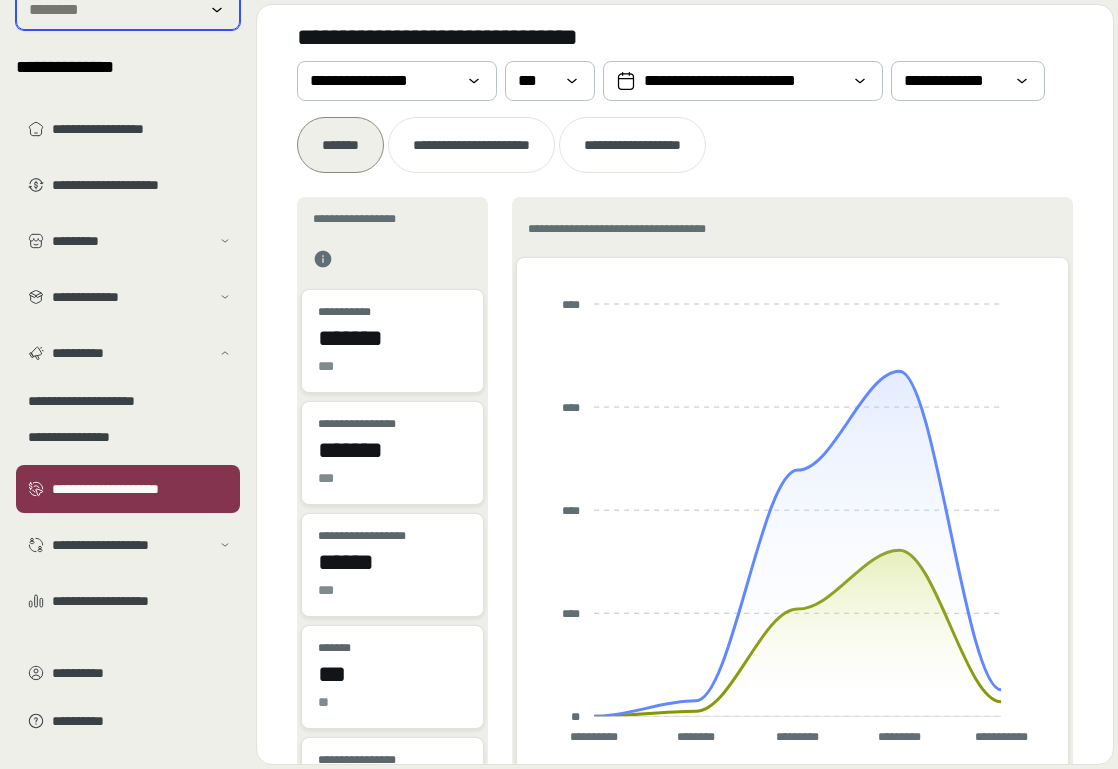 click at bounding box center (114, 10) 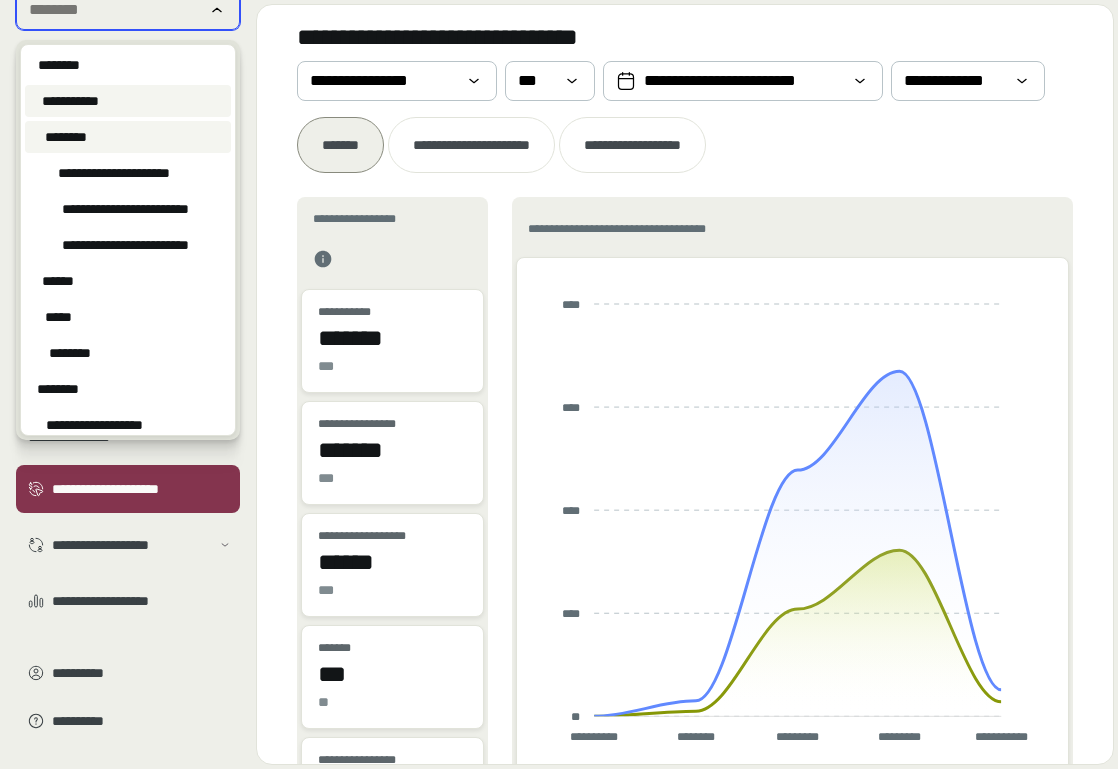 scroll, scrollTop: 0, scrollLeft: 0, axis: both 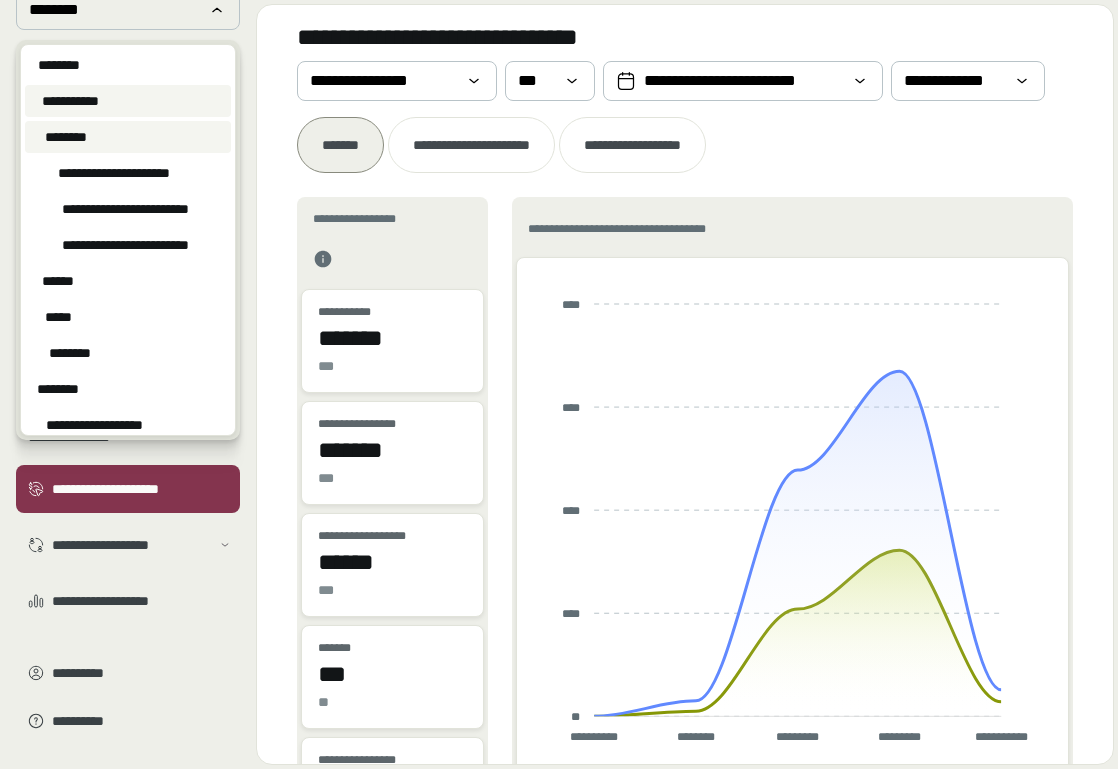 click on "**********" at bounding box center [128, 101] 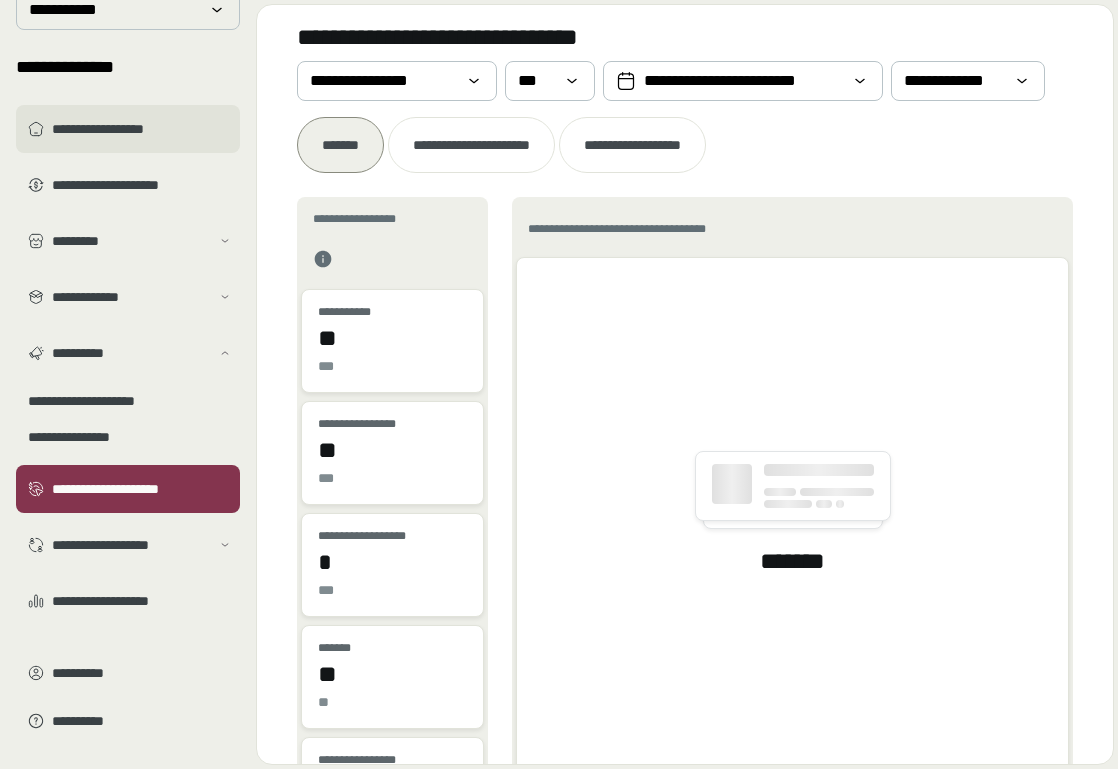 click on "**********" at bounding box center (142, 129) 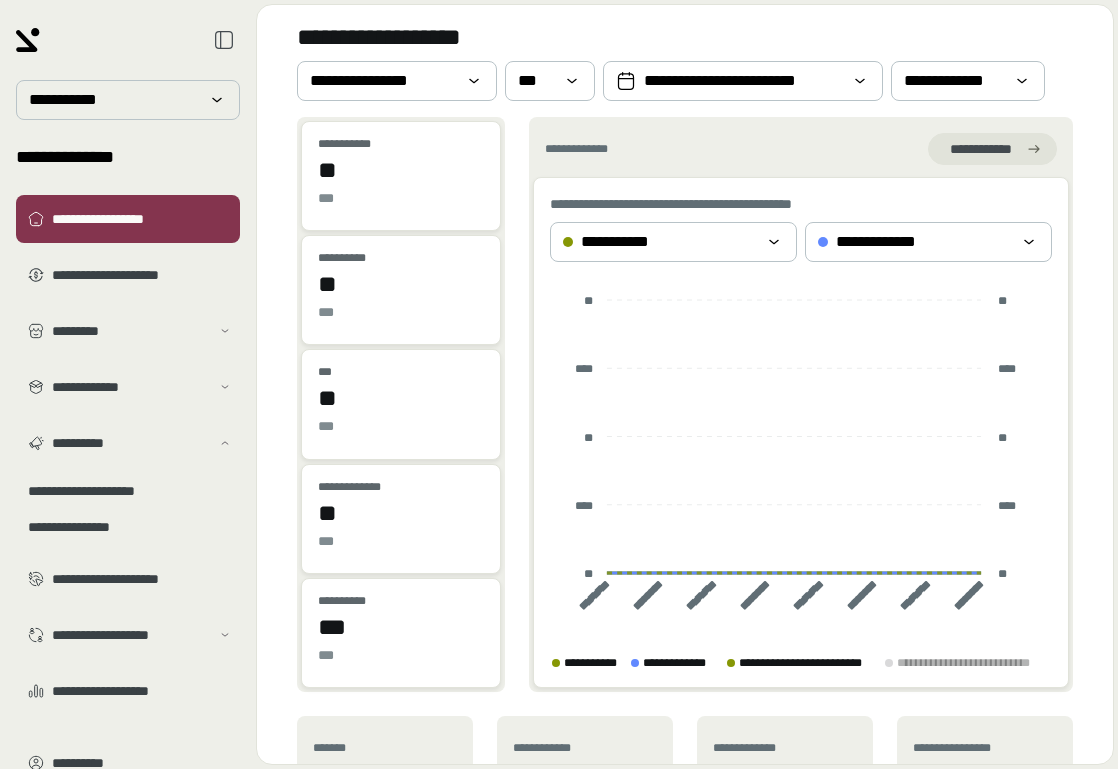 scroll, scrollTop: 0, scrollLeft: 0, axis: both 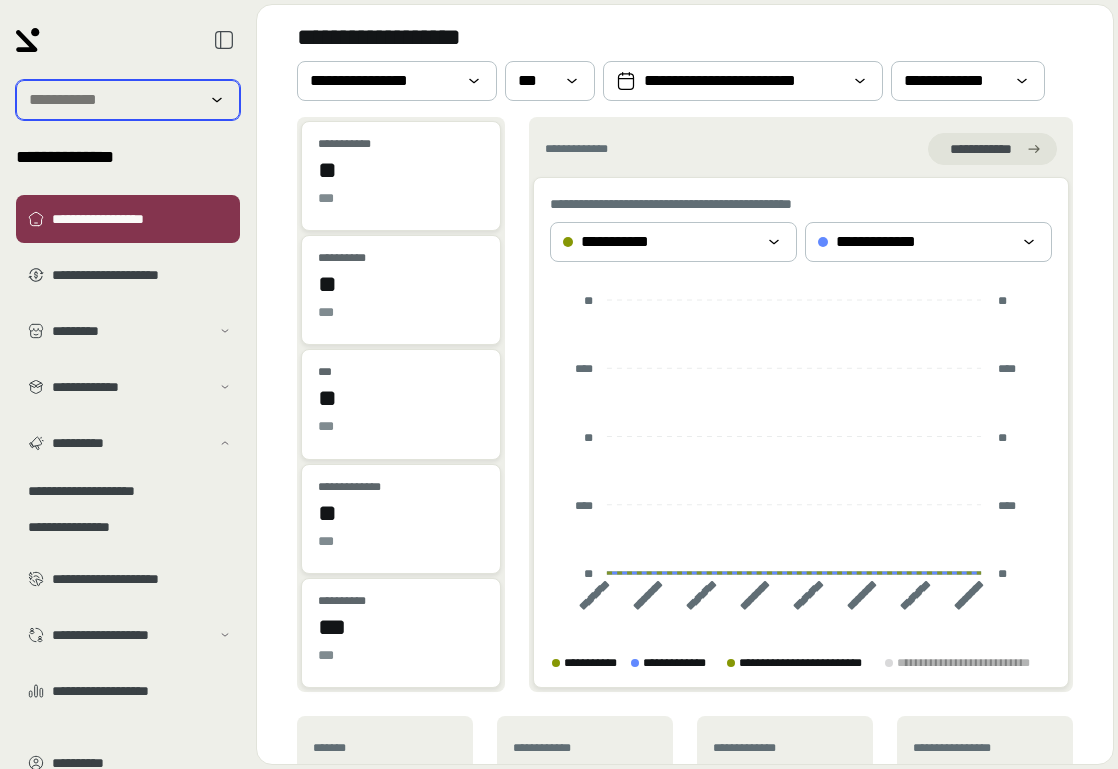 click at bounding box center (114, 100) 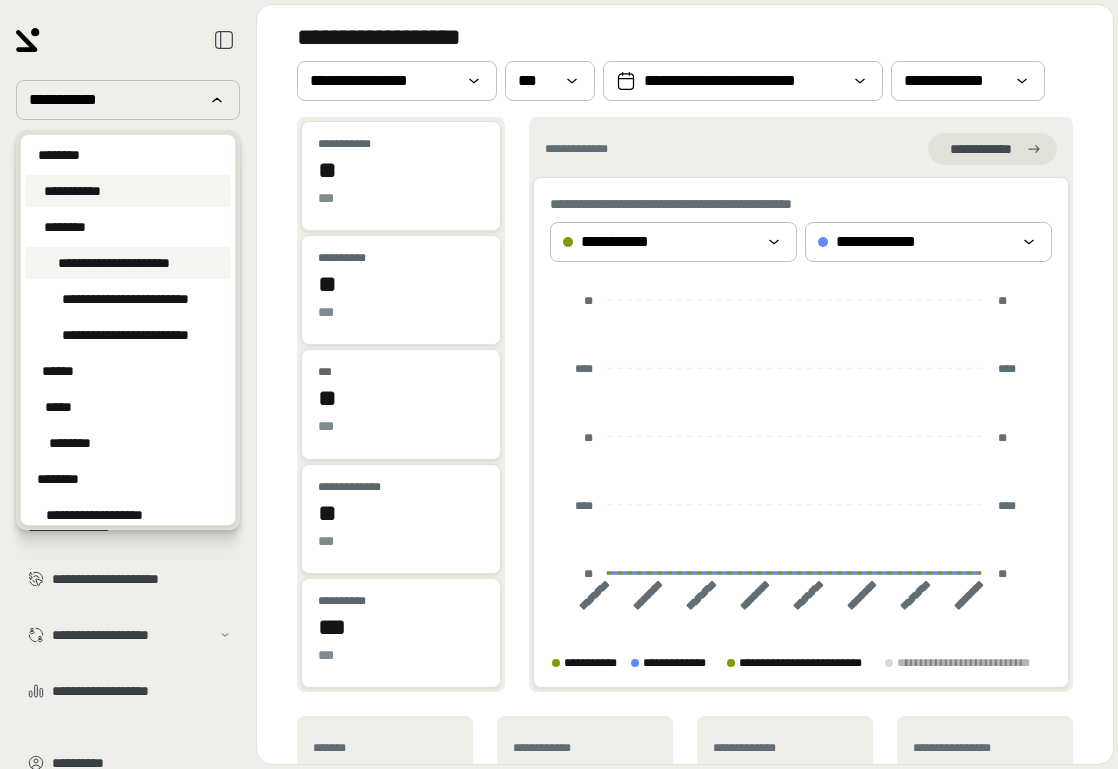 click on "**********" at bounding box center (114, 263) 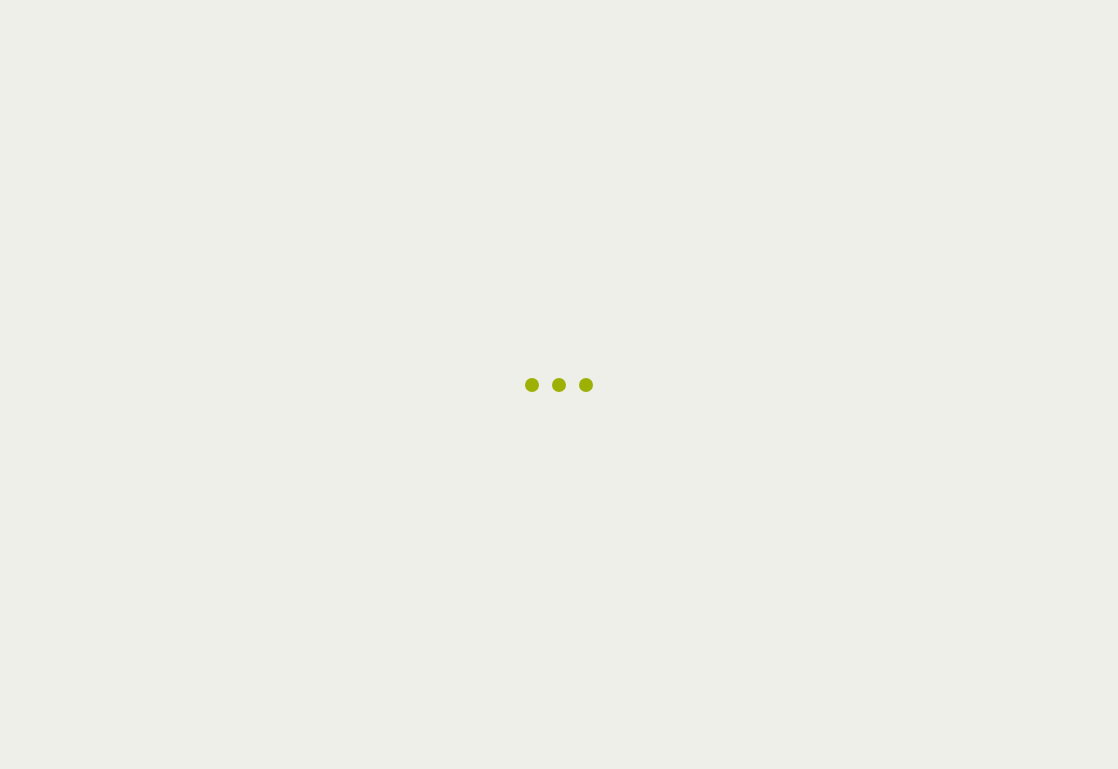 scroll, scrollTop: 0, scrollLeft: 0, axis: both 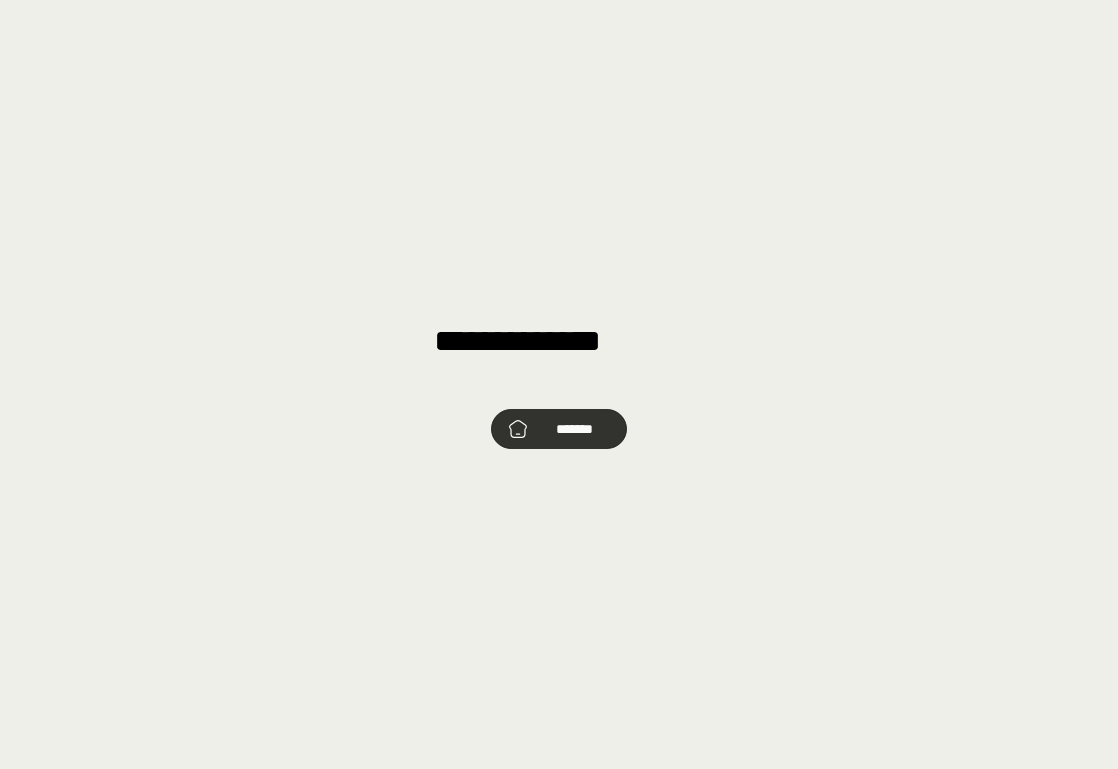 click on "*******" at bounding box center (575, 429) 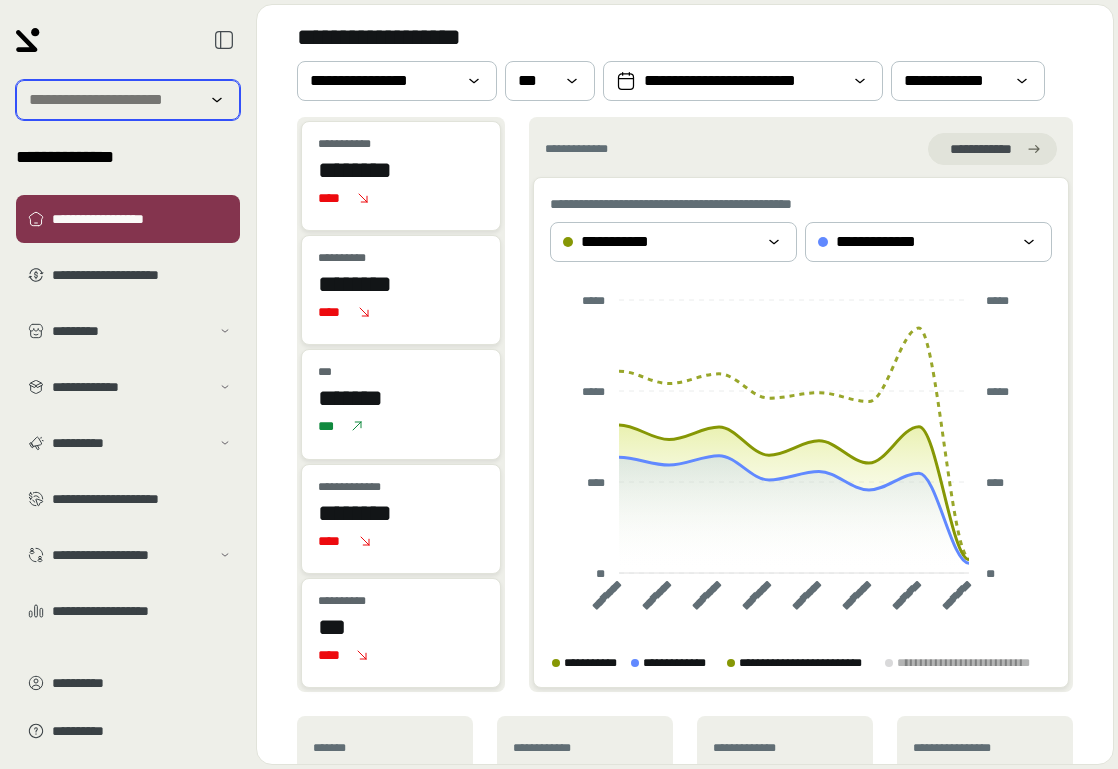 click at bounding box center [114, 100] 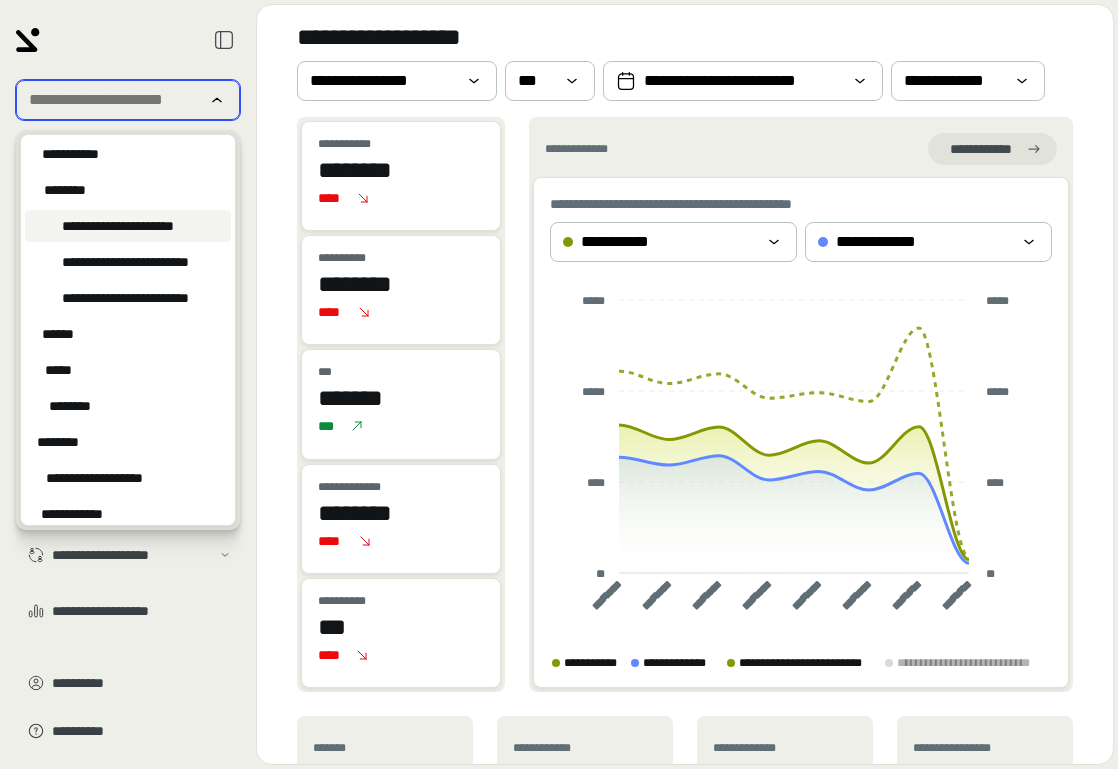 scroll, scrollTop: 39, scrollLeft: 0, axis: vertical 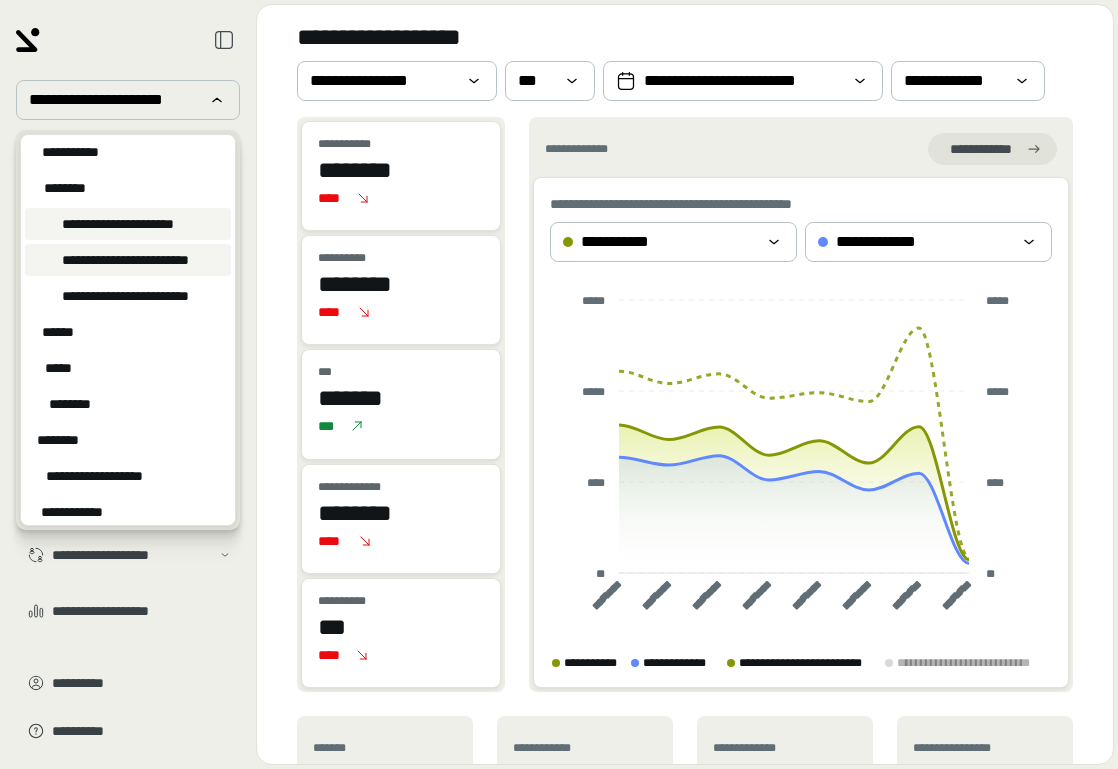 click on "**********" at bounding box center [126, 260] 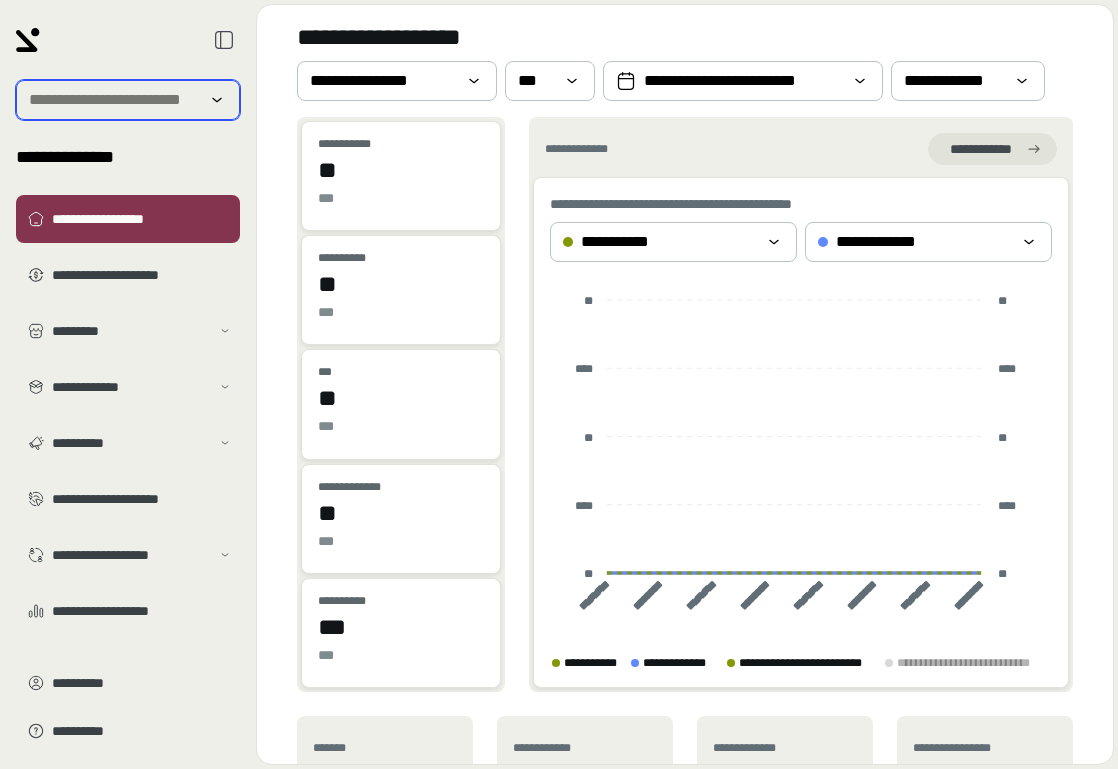 click at bounding box center [114, 100] 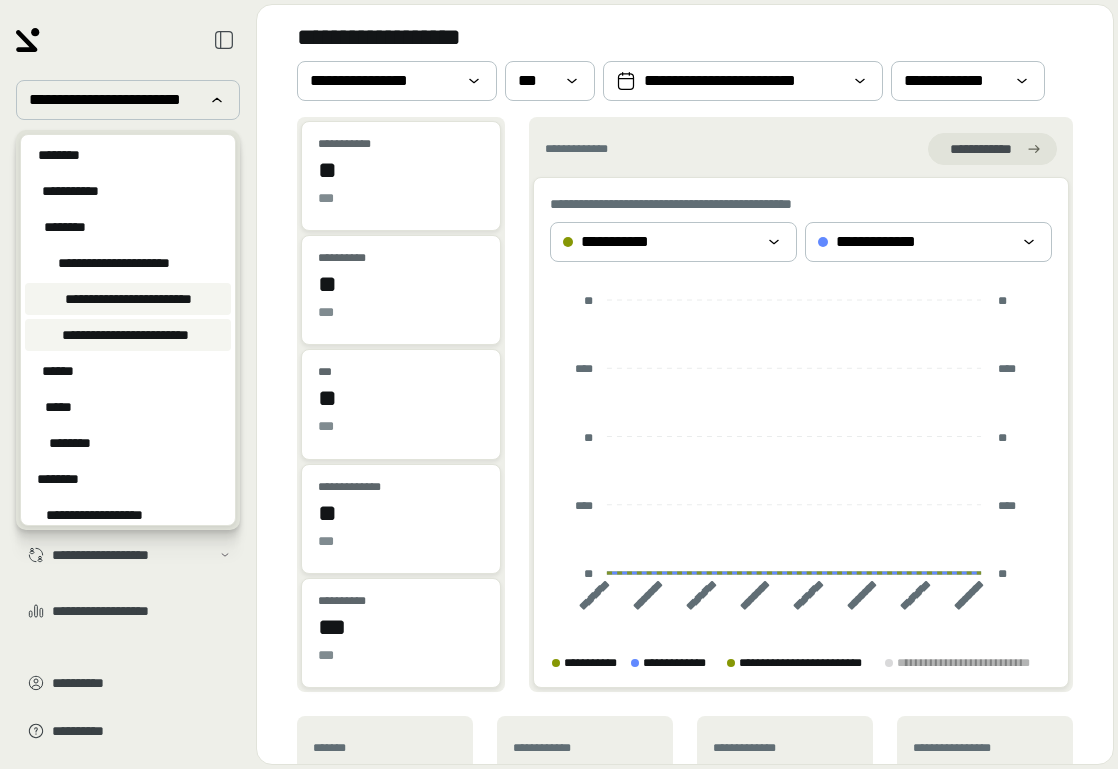 click on "**********" at bounding box center [125, 335] 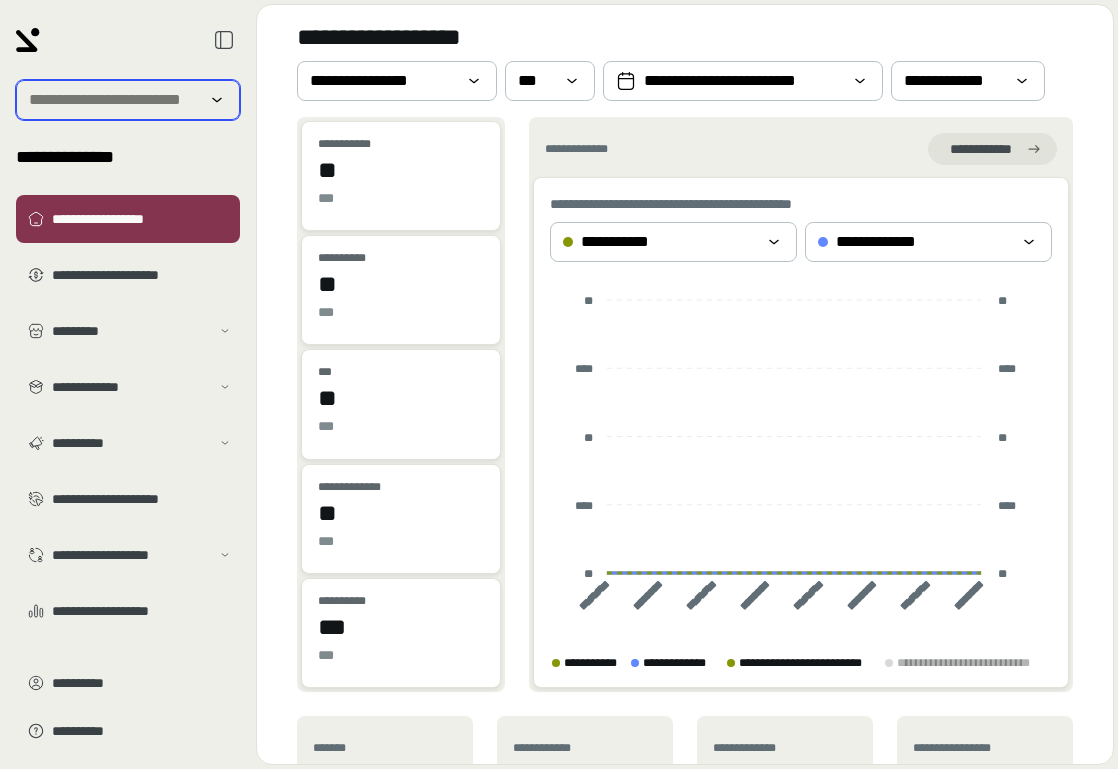 click at bounding box center [114, 100] 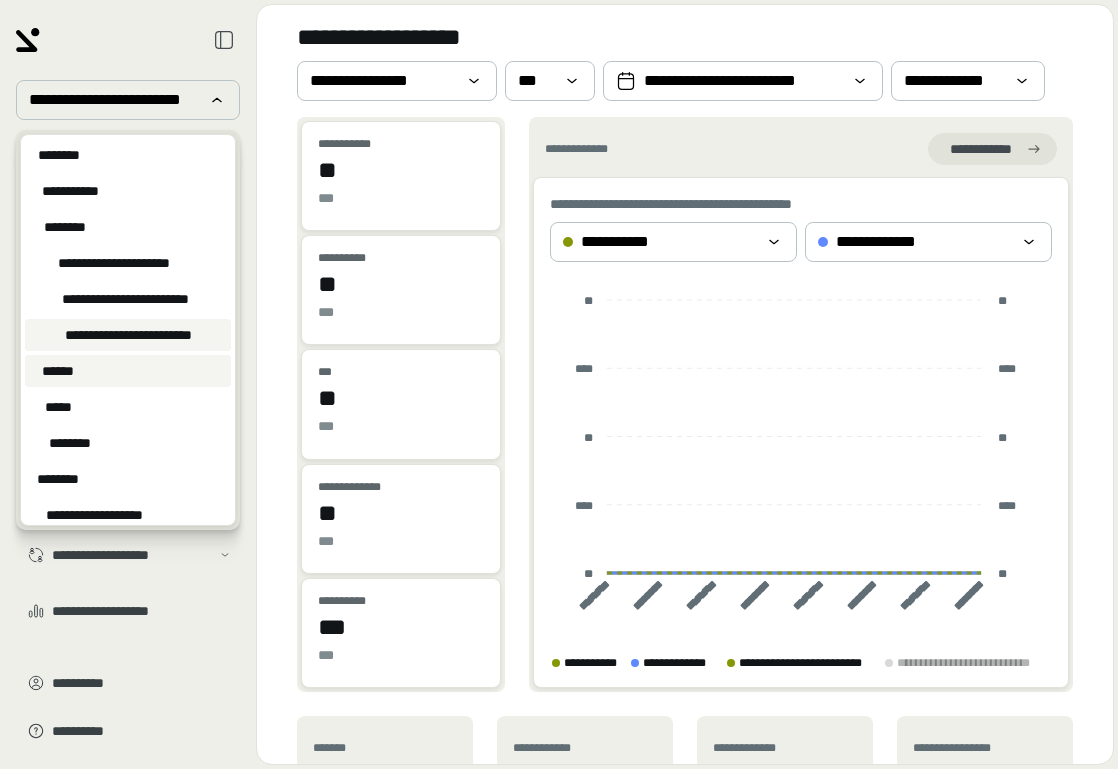 click on "******" at bounding box center (128, 371) 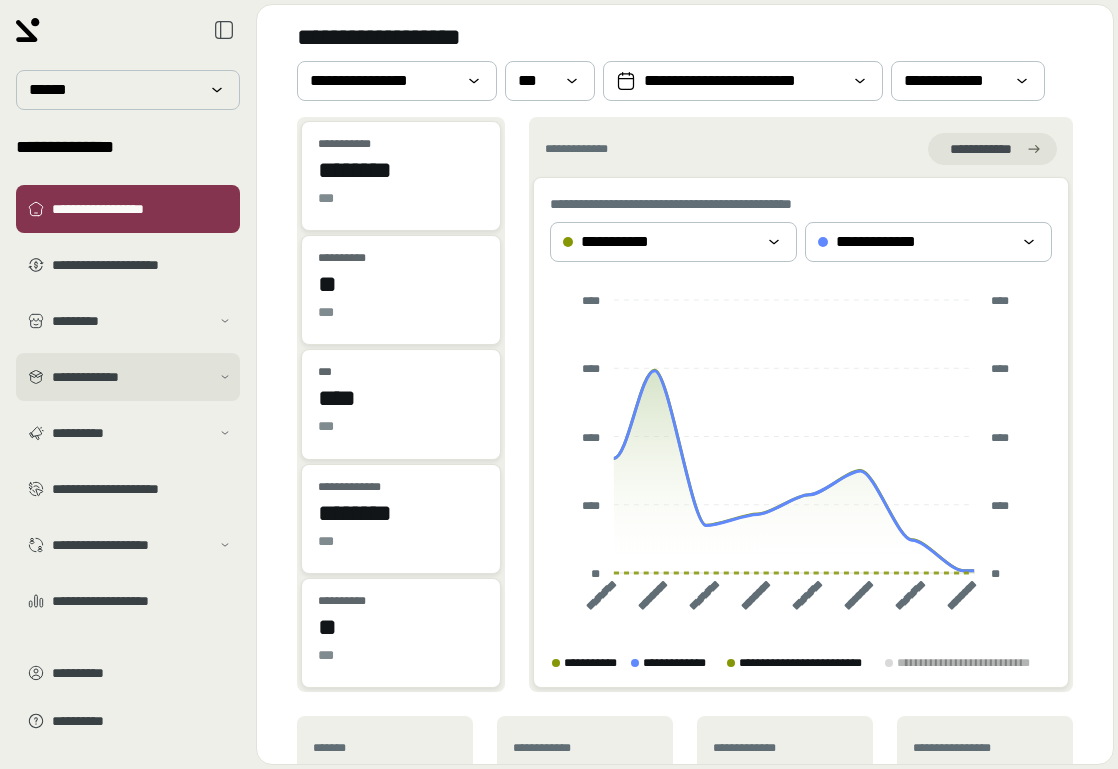 scroll, scrollTop: 10, scrollLeft: 0, axis: vertical 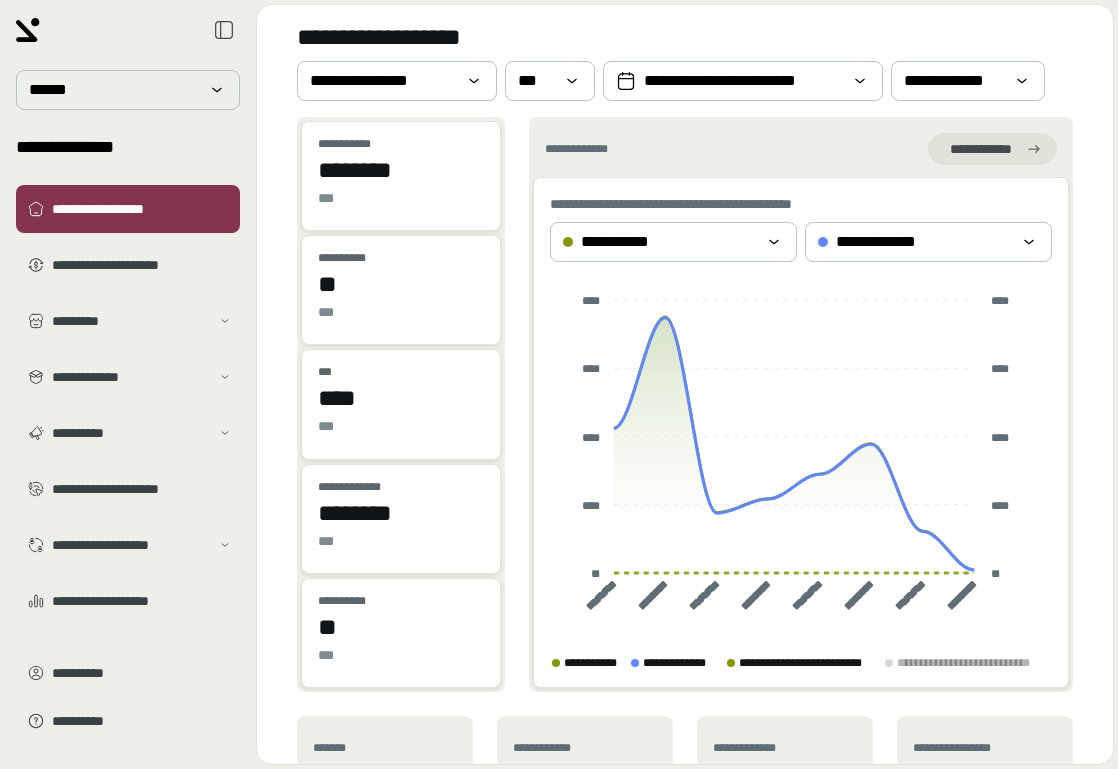 click on "[FIRST] [LAST] [EMAIL] [ADDRESS] [CITY] [STATE] [POSTAL_CODE] [COUNTRY] [PHONE] [BIRTH_DATE] [AGE] [NATIONALITY] [OCCUPATION] [EMPLOYER] [JOB_TITLE] [MARITAL_STATUS] [GENDER] [ETHNICITY] [RELIGION] [POLITICAL_AFFILIATION] [VEHICLE_MAKE] [VEHICLE_MODEL] [VEHICLE_YEAR] [LICENSE_PLATE] [PASSPORT_NUMBER] [DRIVER_LICENSE_NUMBER] [CREDIT_CARD_NUMBER] [BANK_ACCOUNT_NUMBER] [SOCIAL_SECURITY_NUMBER] [IP_ADDRESS] [MAC_ADDRESS] [USER_ID] [USERNAME] [PASSWORD] [SECURITY_QUESTION] [SECURITY_ANSWER] [ACCOUNT_NUMBER] [CARD_NUMBER] [EXPIRY_DATE] [CVV] [BILLING_ADDRESS] [SHIPPING_ADDRESS] [ORDER_ID] [PRODUCT_NAME] [QUANTITY] [PRICE] [TOTAL_AMOUNT] [PAYMENT_METHOD] [TRANSACTION_ID] [DATE_OF_BIRTH] [TIME_OF_BIRTH] [PLACE_OF_BIRTH] [MOTHER_MAIDEN_NAME] [FATHER_NAME] [MOTHER_NAME] [SIBLING_NAME] [PET_NAME] [FAVORITE_COLOR] [FAVORITE_FOOD] [HOBBIES] [INTERESTS]" at bounding box center (128, 319) 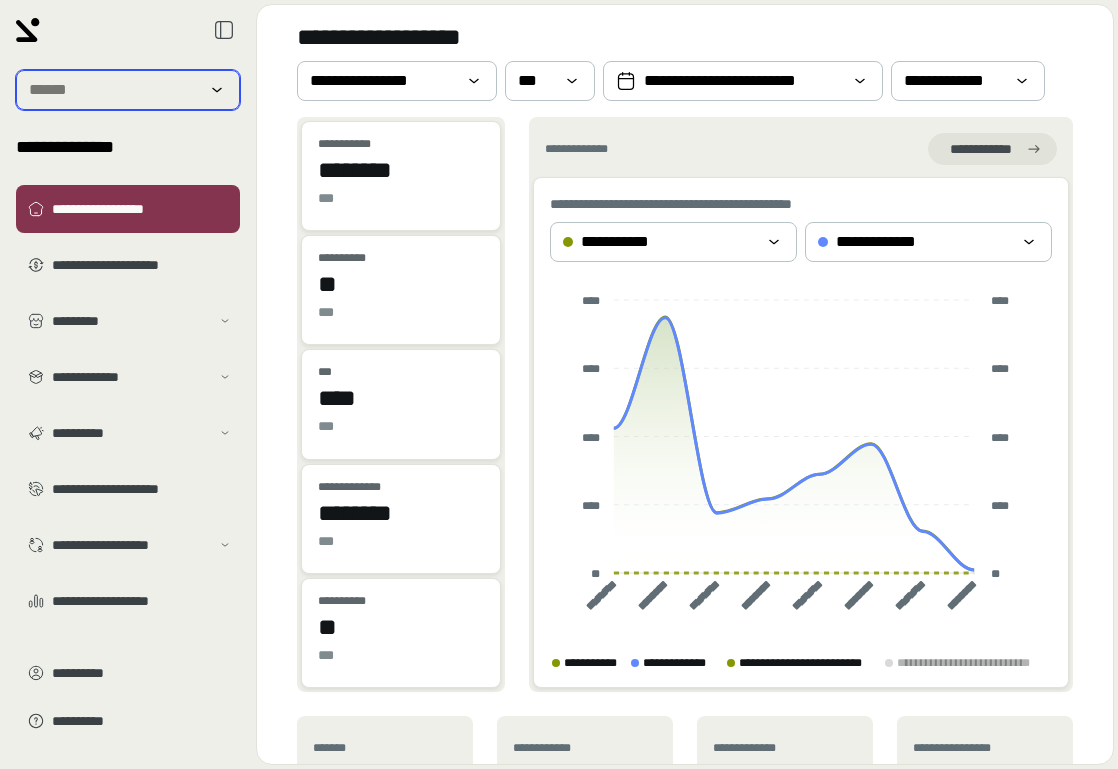 click at bounding box center (114, 90) 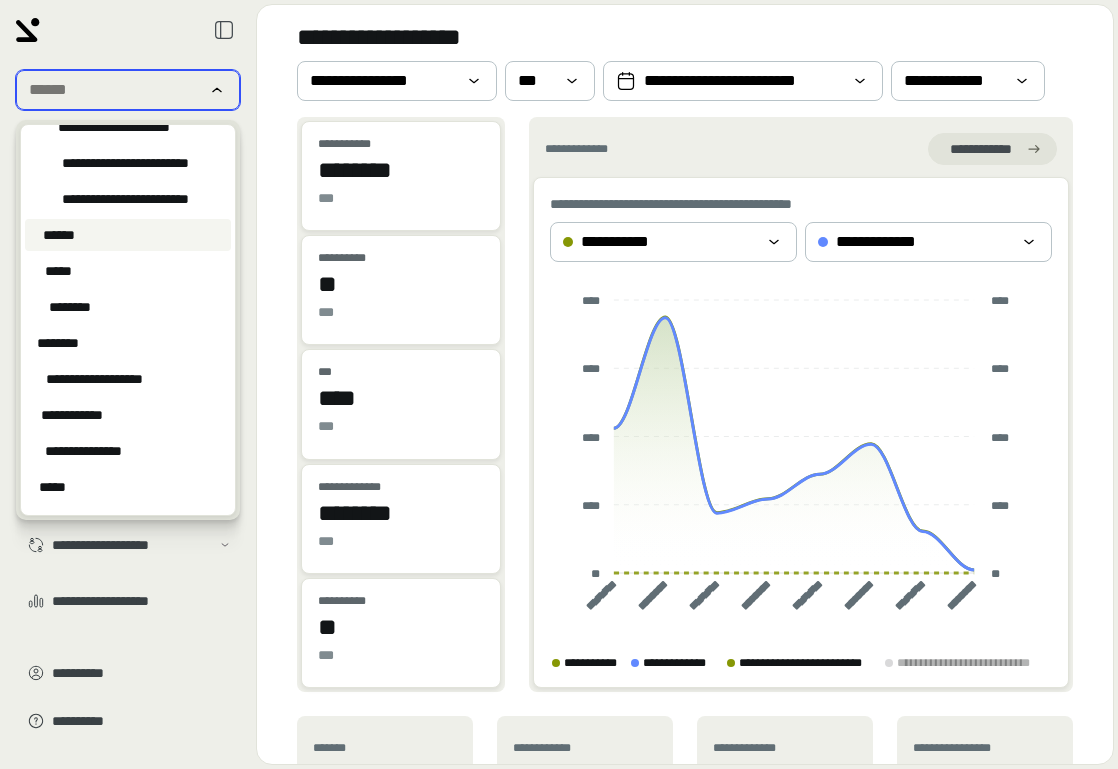 scroll, scrollTop: 201, scrollLeft: 0, axis: vertical 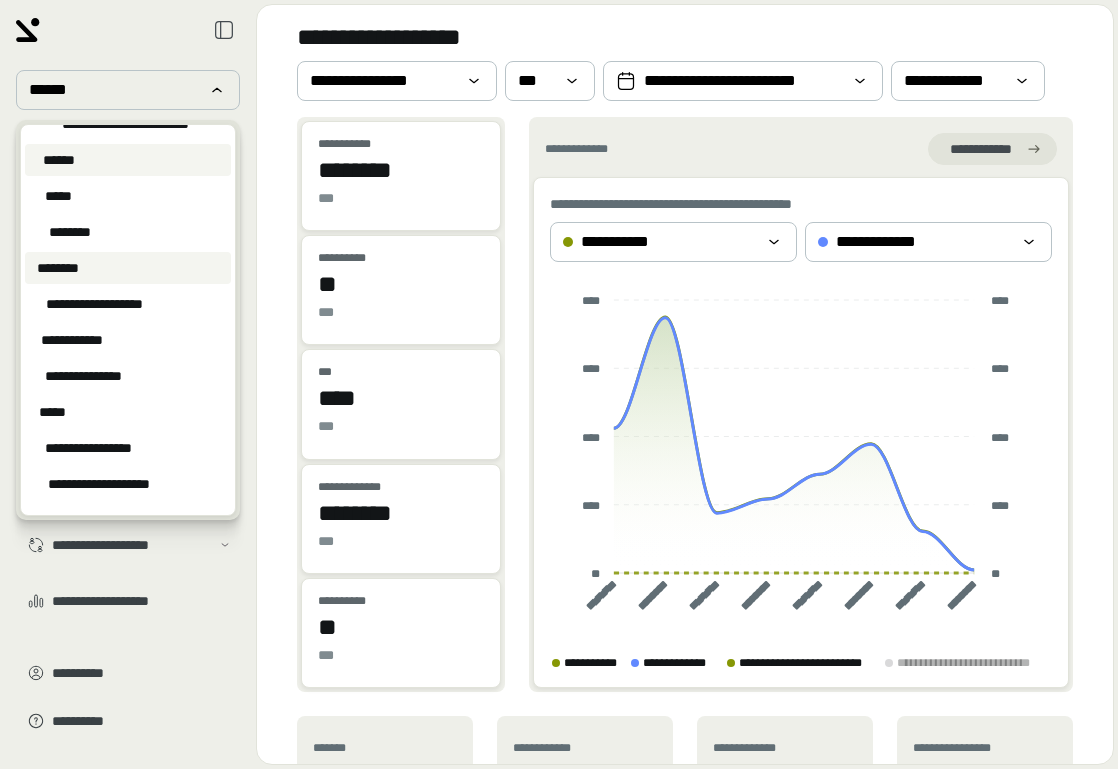 click on "********" at bounding box center (128, 268) 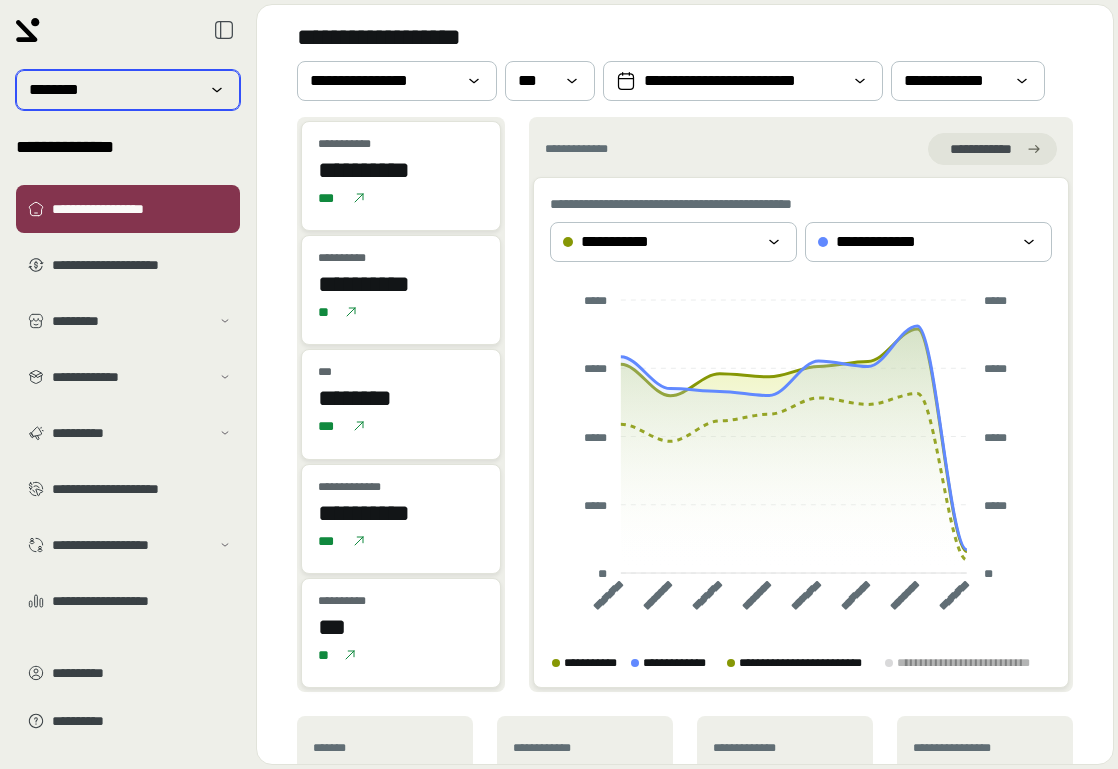 click on "********" at bounding box center [128, 90] 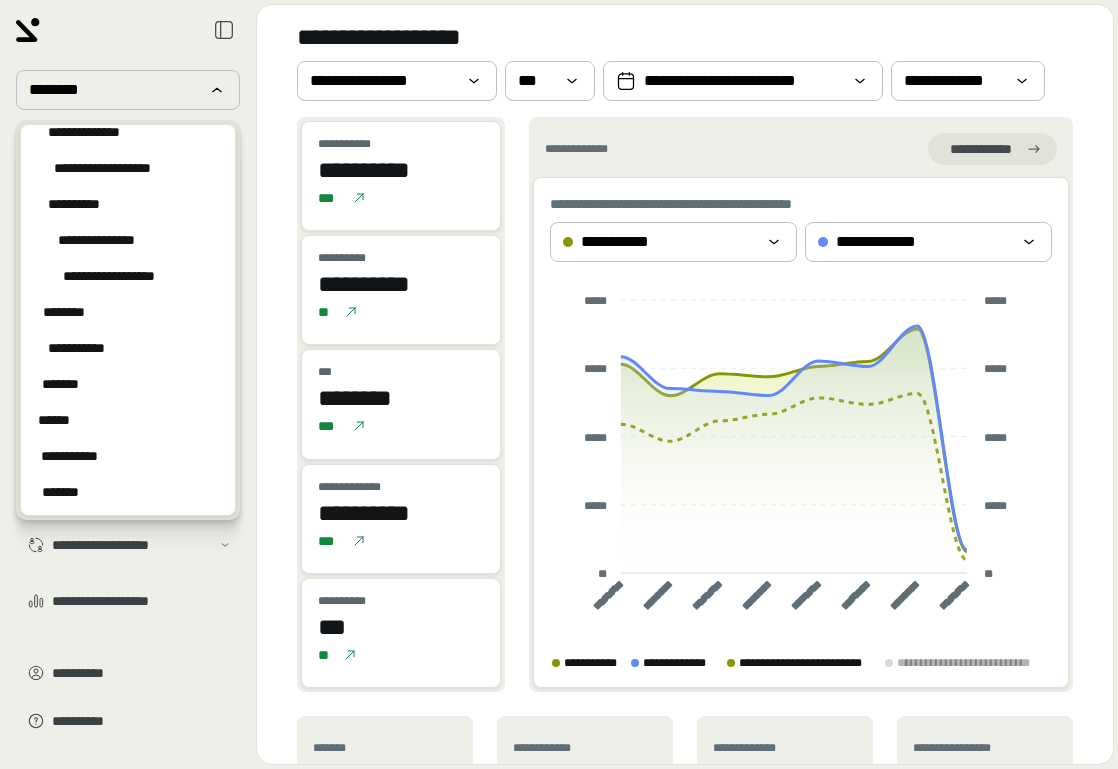 scroll, scrollTop: 852, scrollLeft: 0, axis: vertical 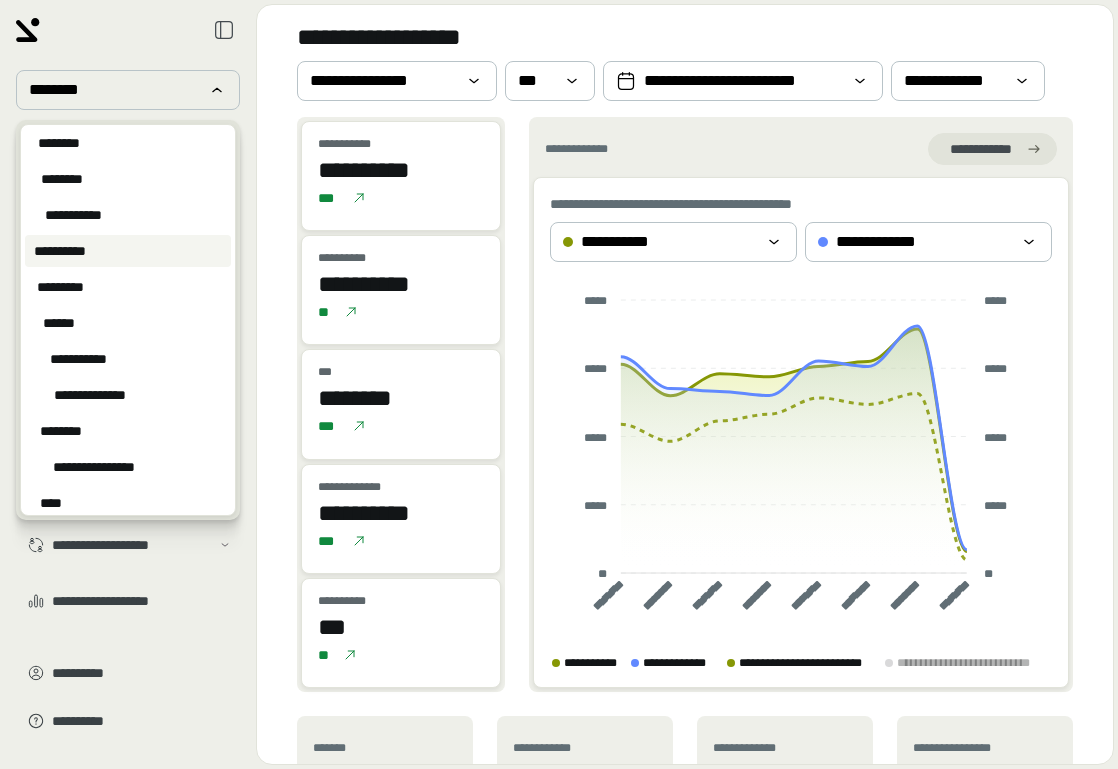 click on "**********" at bounding box center [60, 251] 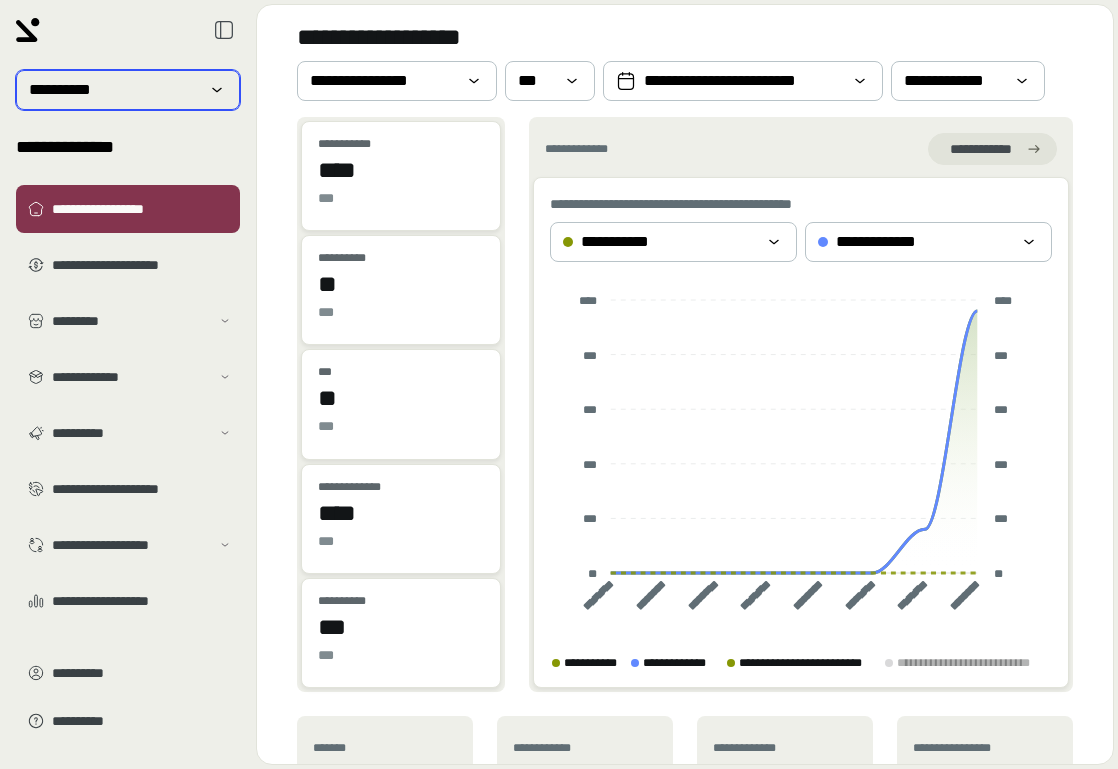 click on "**********" at bounding box center (128, 90) 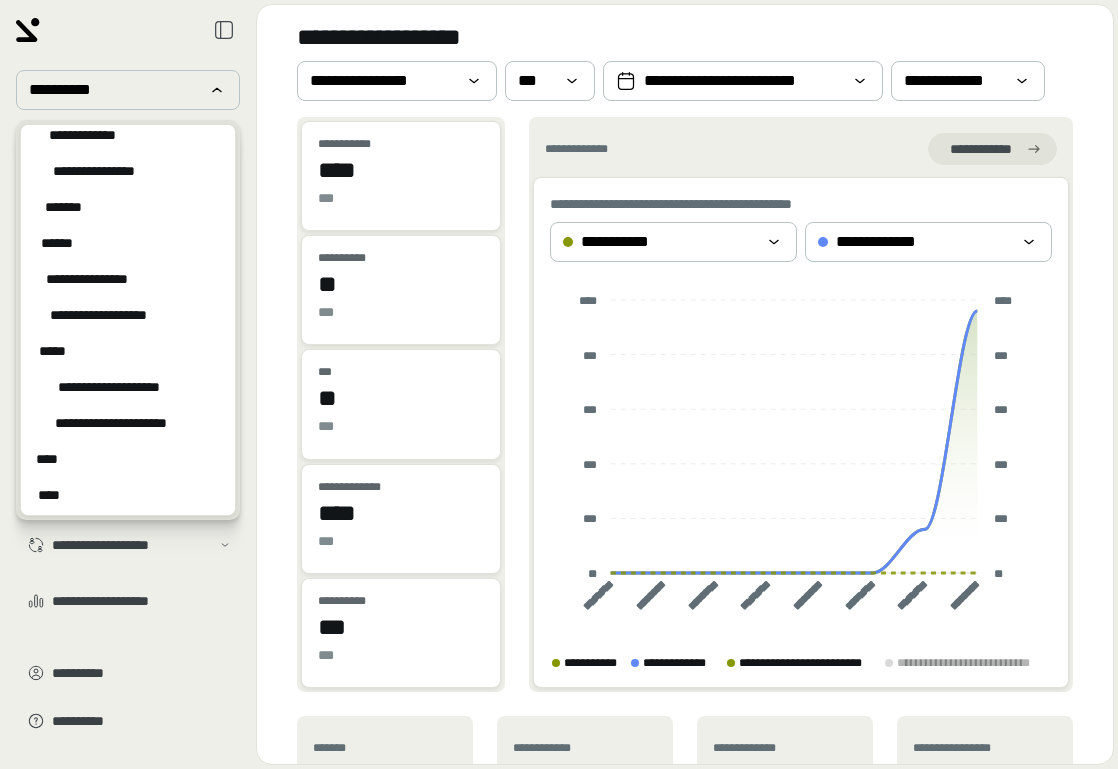 scroll, scrollTop: 4547, scrollLeft: 0, axis: vertical 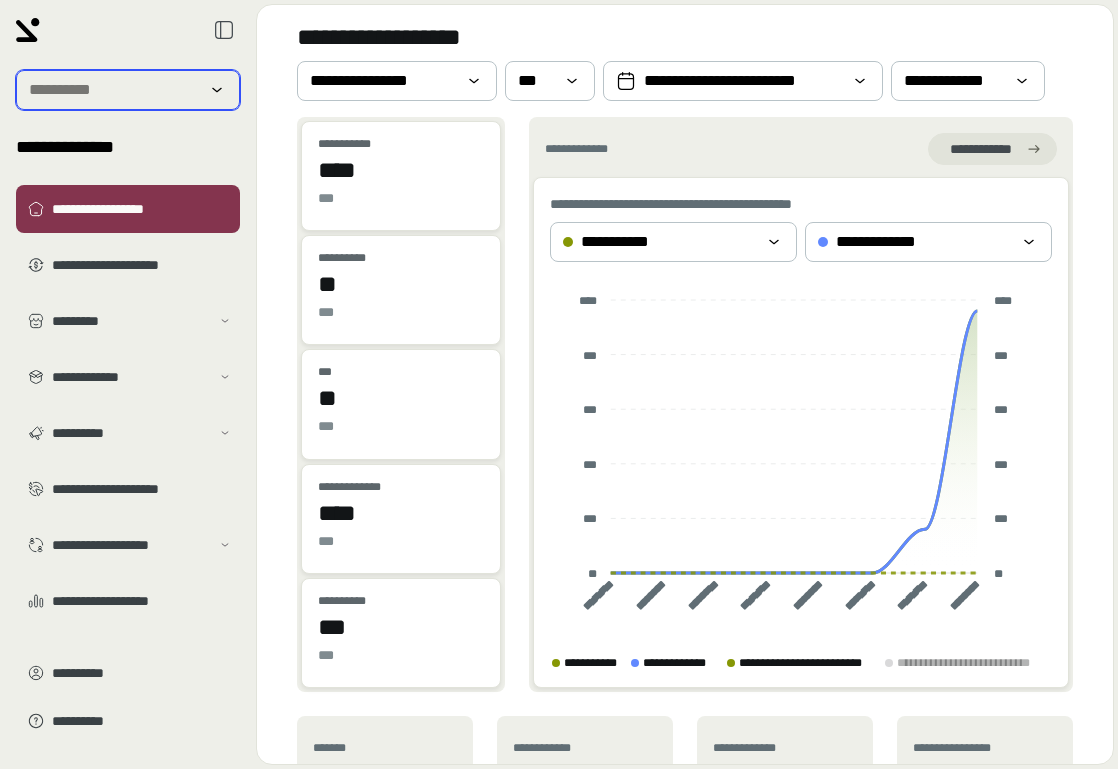 click at bounding box center [114, 90] 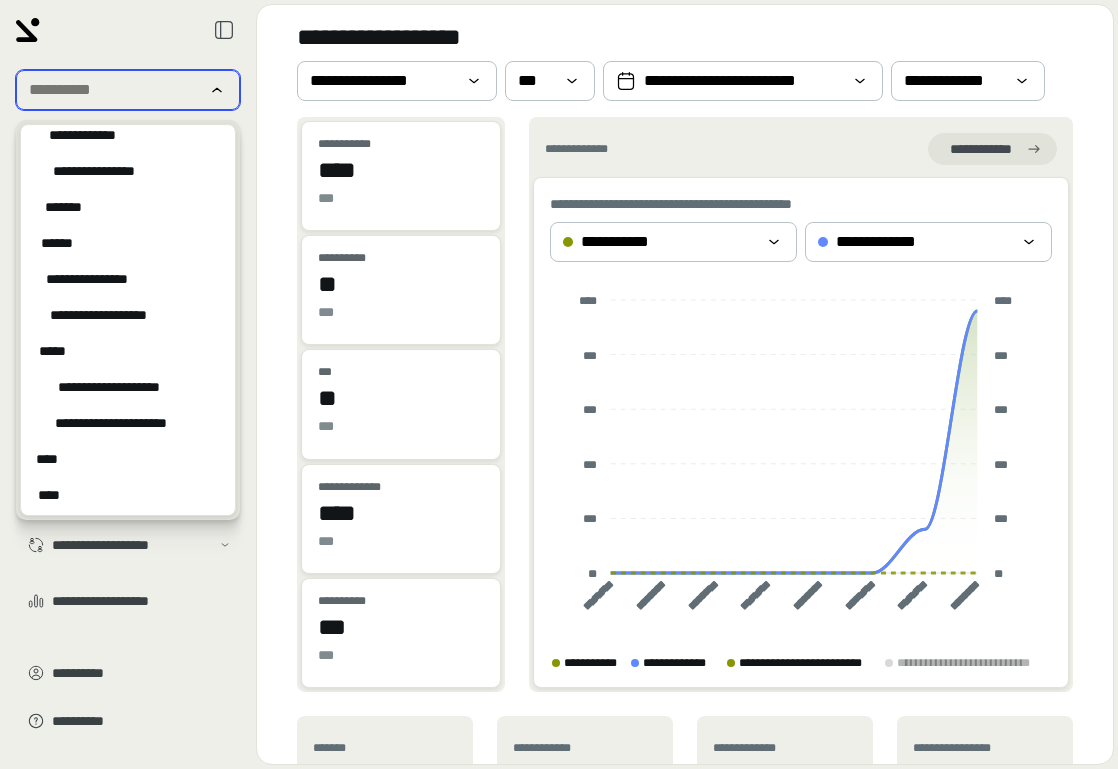 scroll, scrollTop: 4546, scrollLeft: 0, axis: vertical 